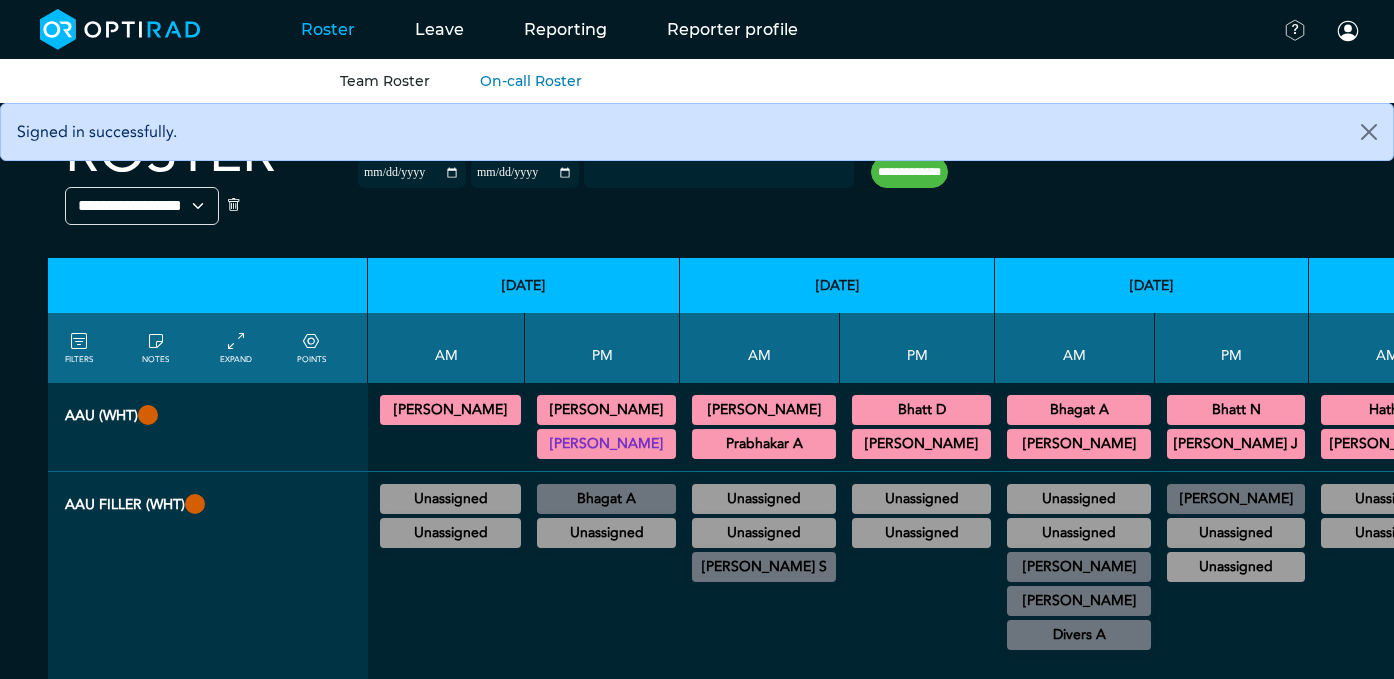scroll, scrollTop: 0, scrollLeft: 0, axis: both 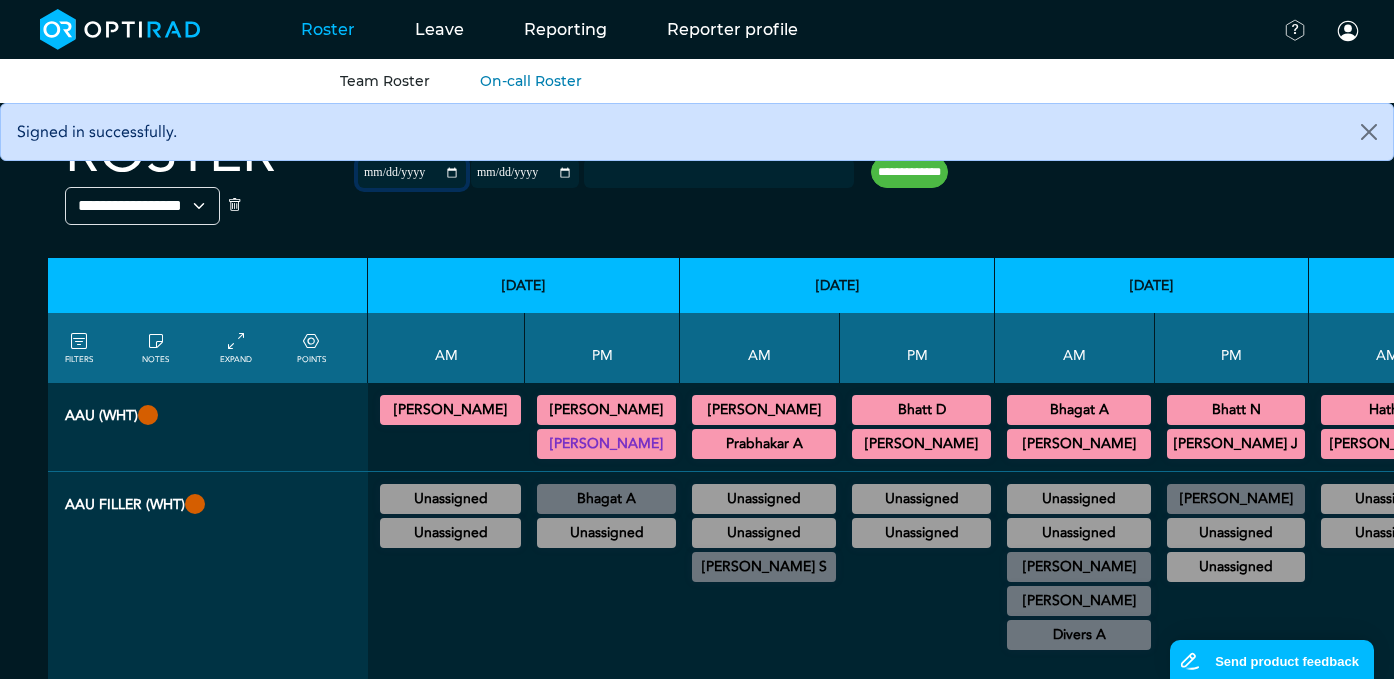 click on "**********" at bounding box center [412, 173] 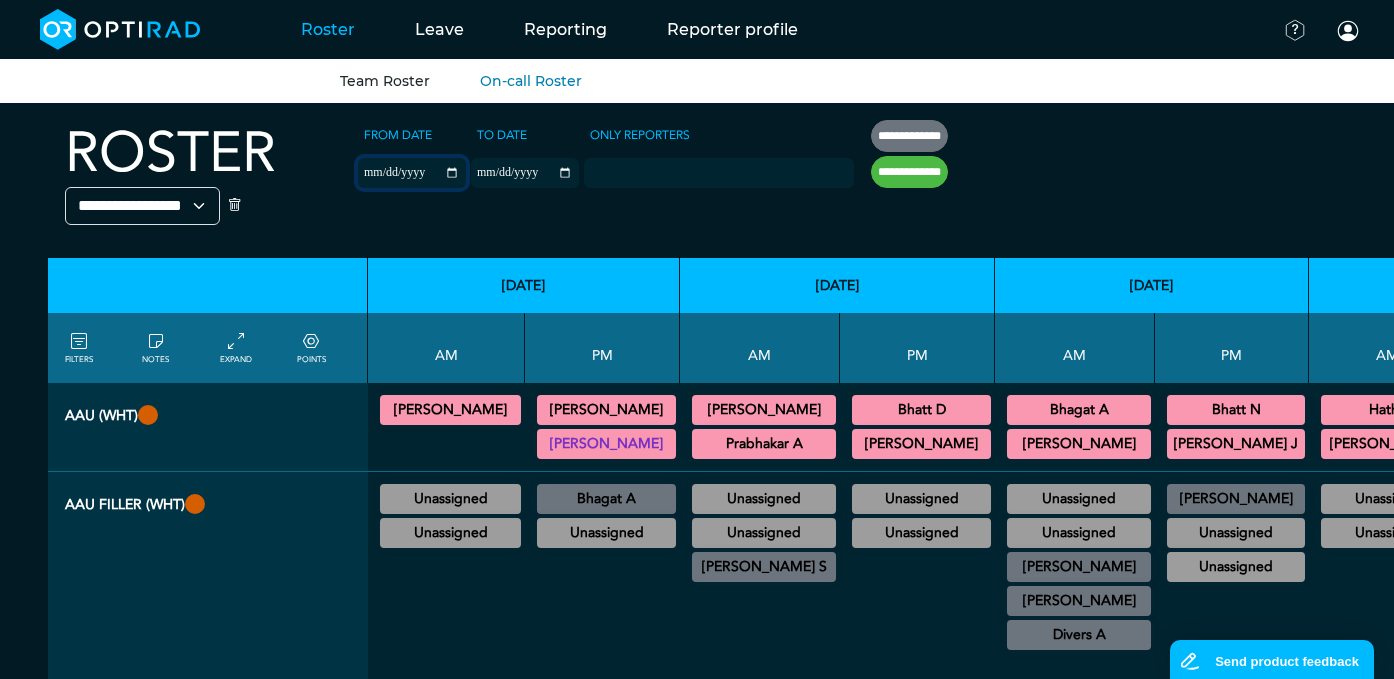 type on "**********" 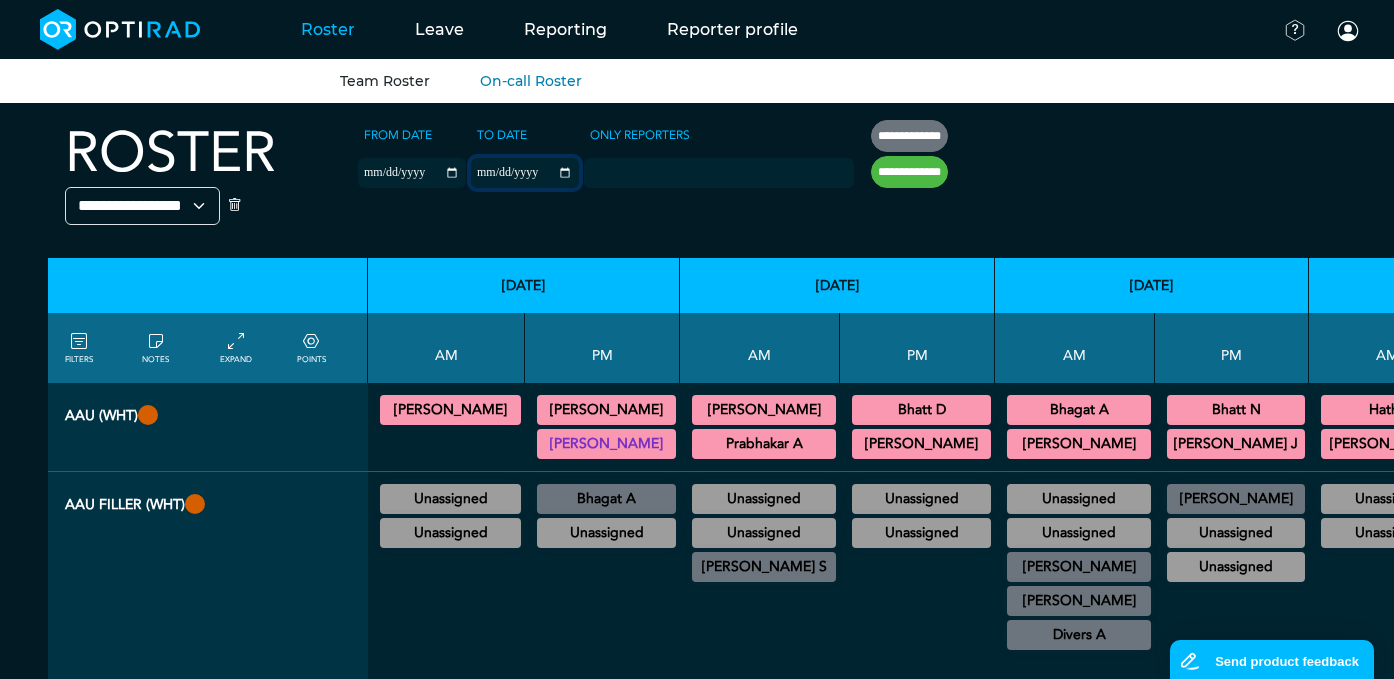 click on "**********" at bounding box center (525, 173) 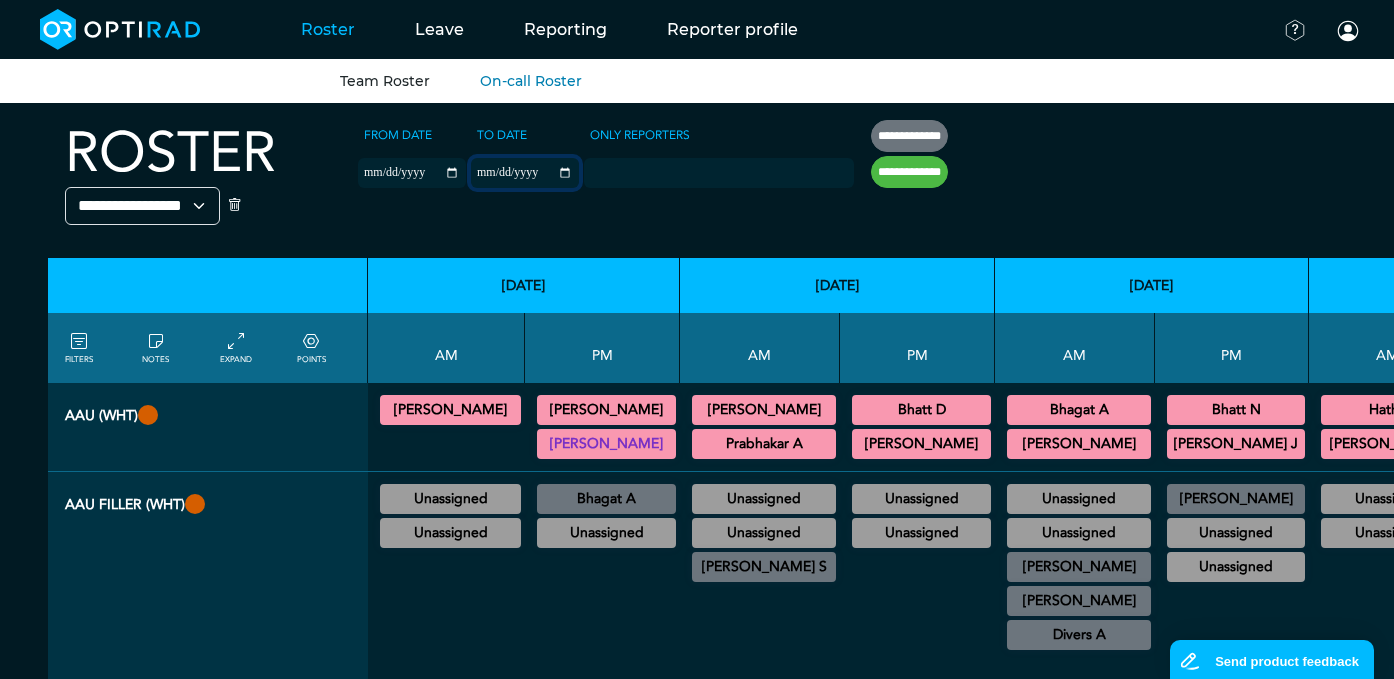 click on "**********" at bounding box center [525, 173] 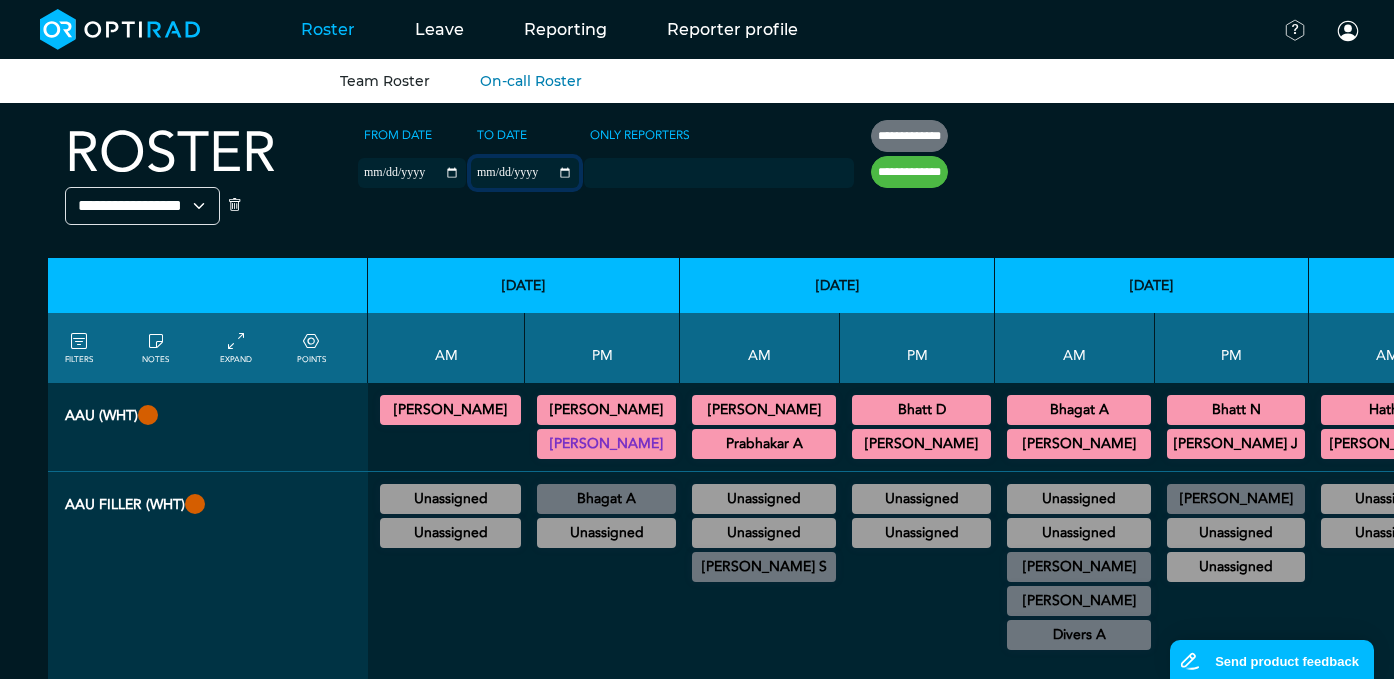 type on "**********" 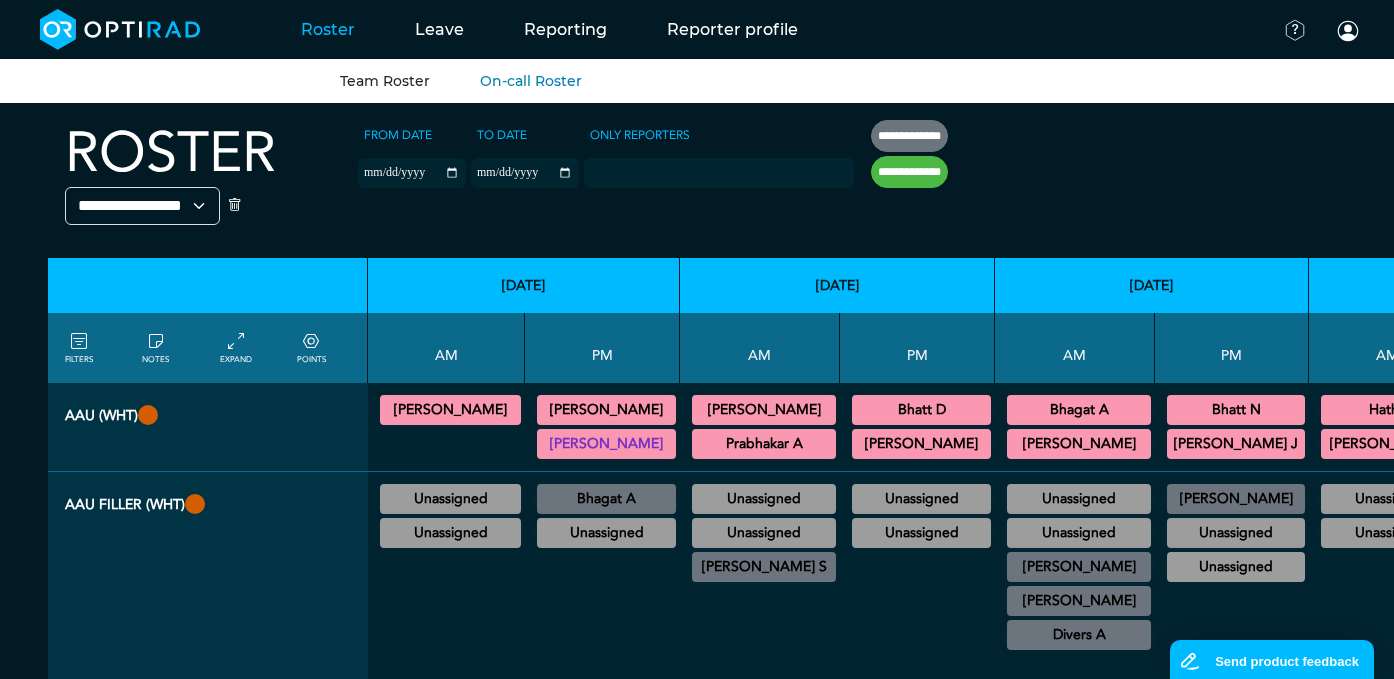 click on "**********" at bounding box center (909, 172) 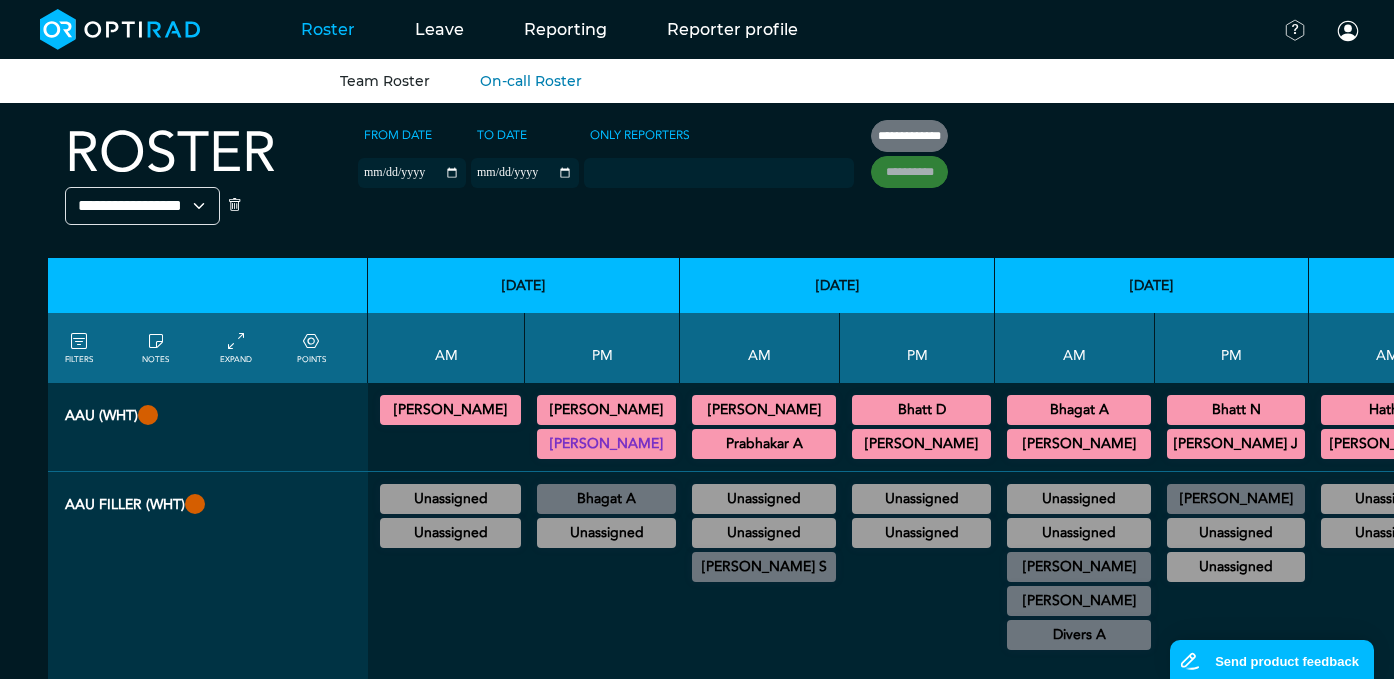 type on "**********" 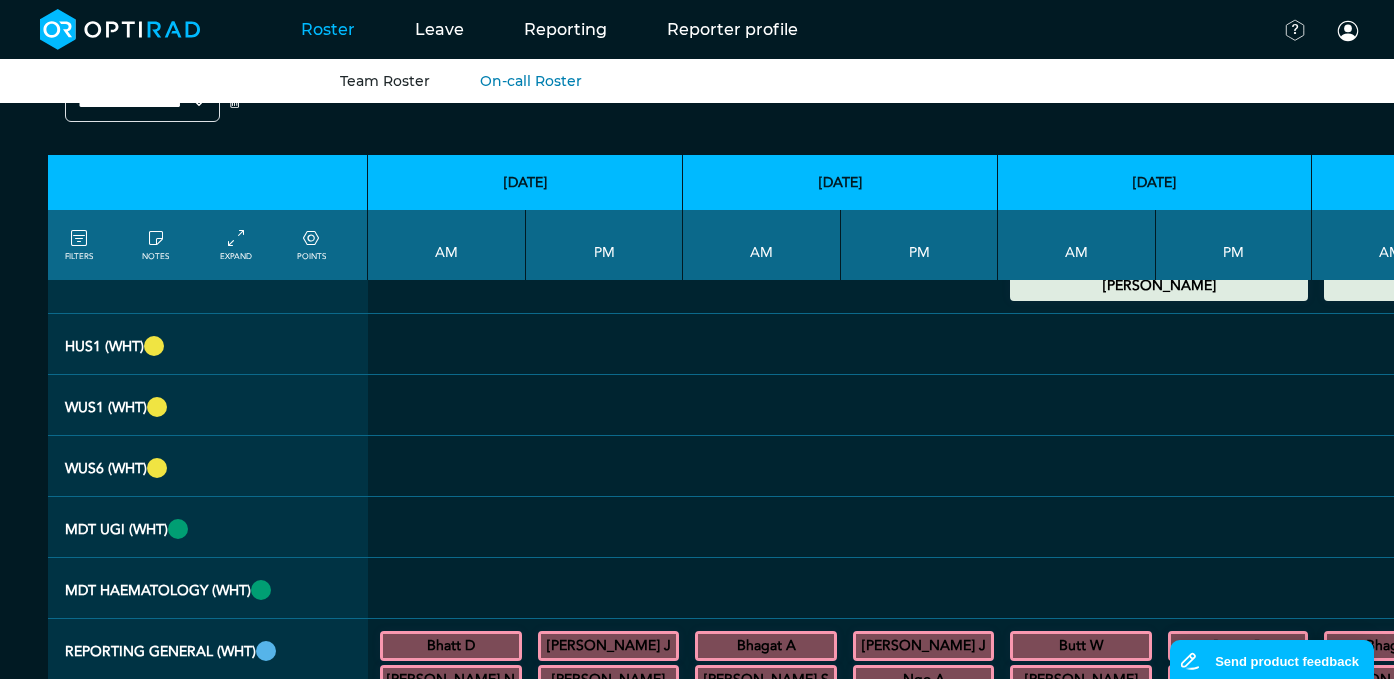 scroll, scrollTop: 0, scrollLeft: 0, axis: both 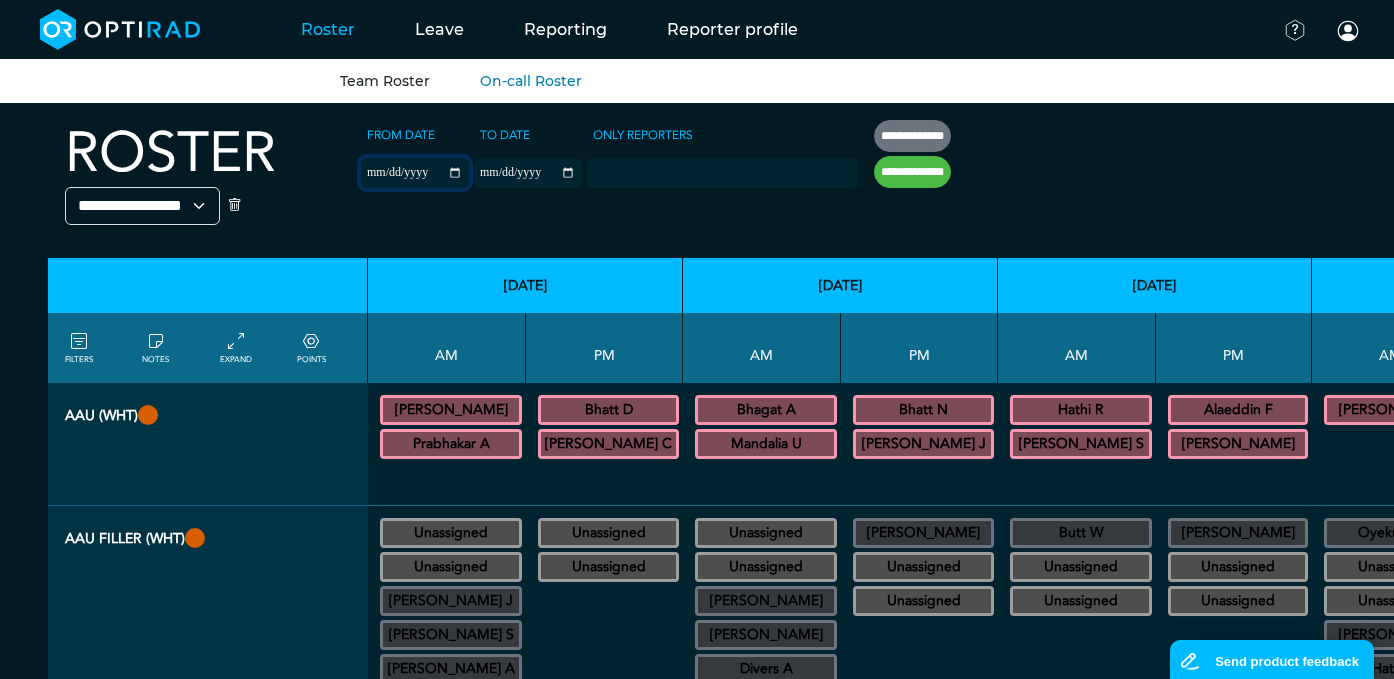 click on "**********" at bounding box center (415, 173) 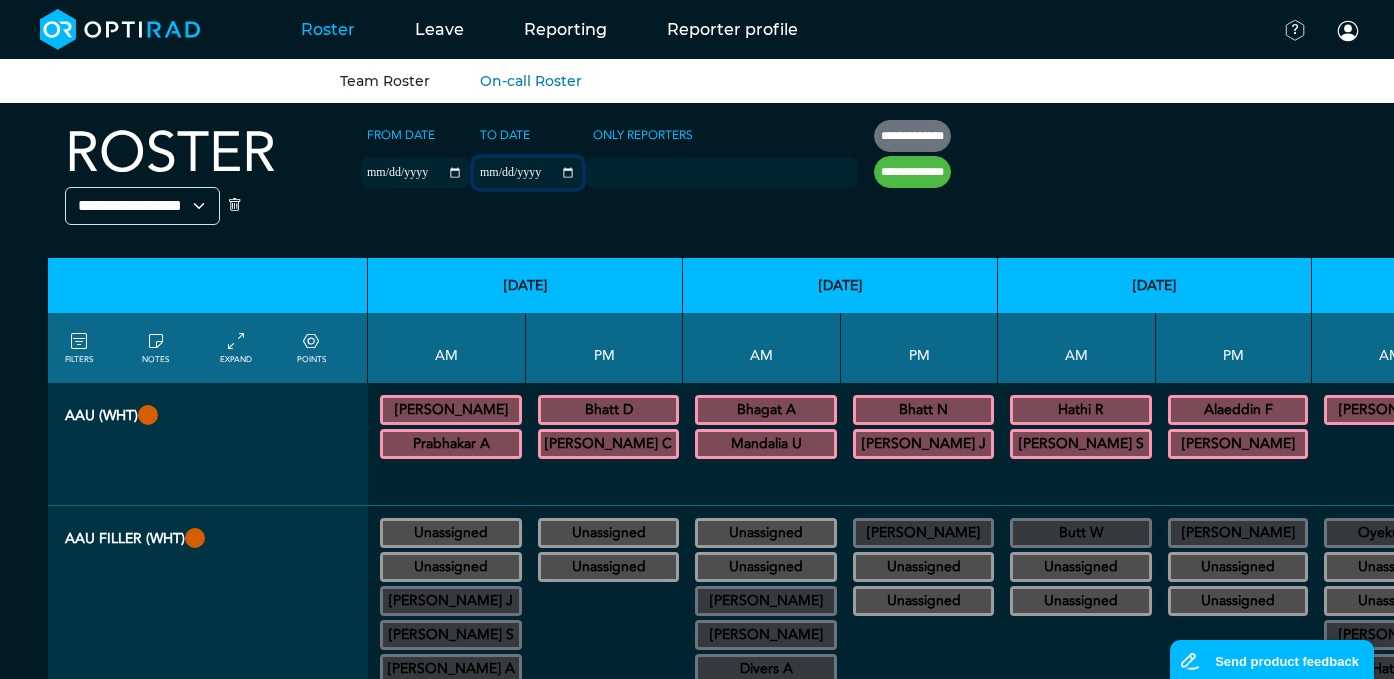 click on "**********" at bounding box center [528, 173] 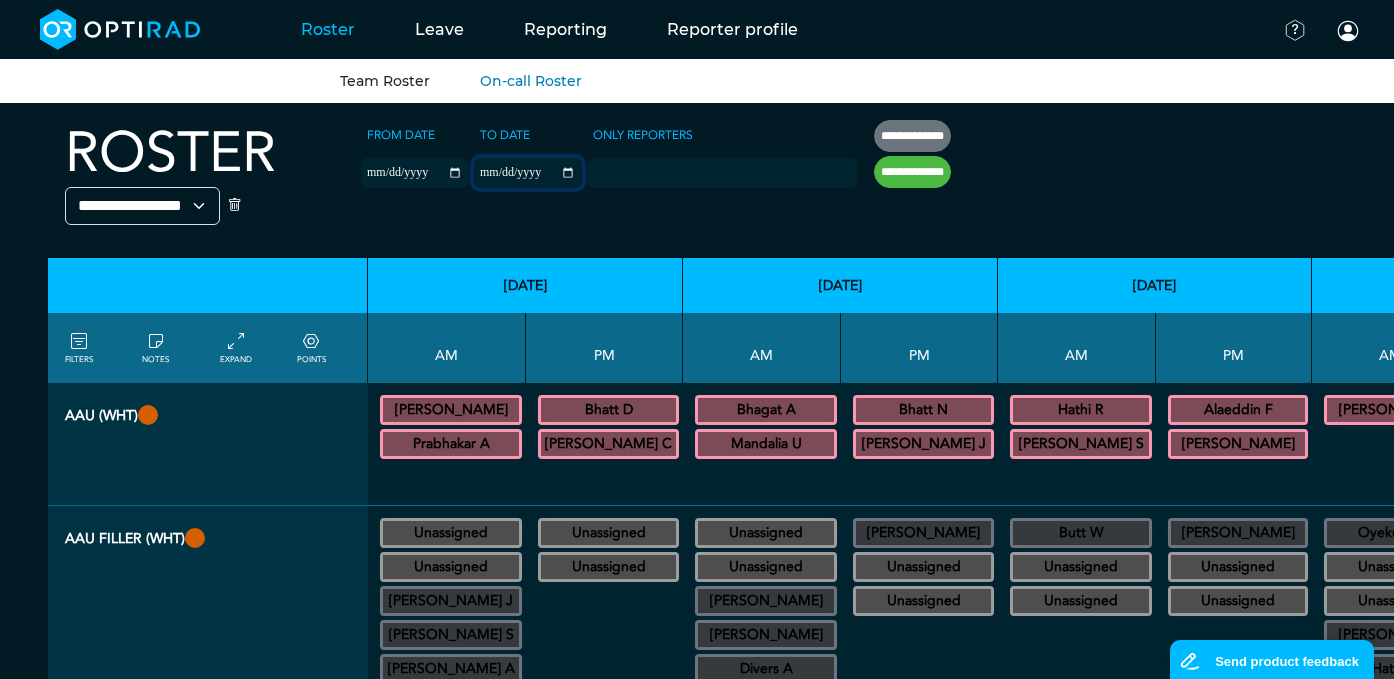 type on "**********" 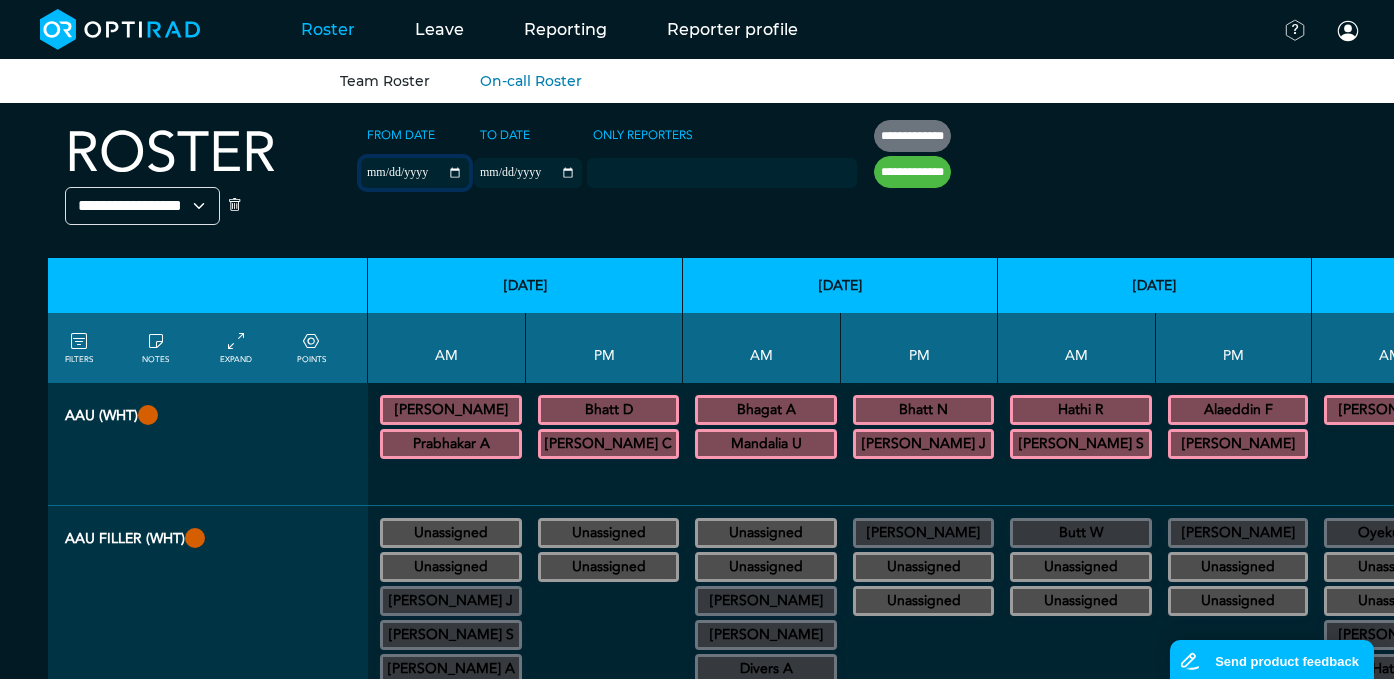click on "**********" at bounding box center (415, 173) 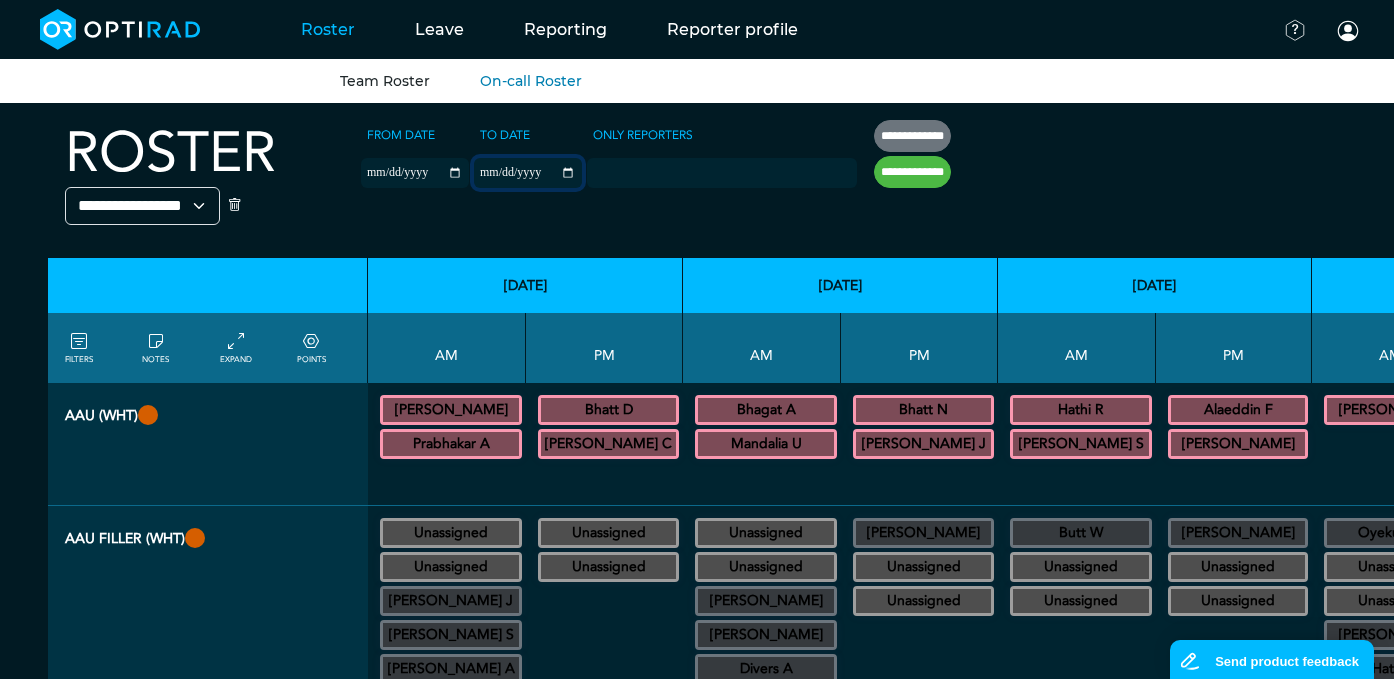 click on "**********" at bounding box center (528, 173) 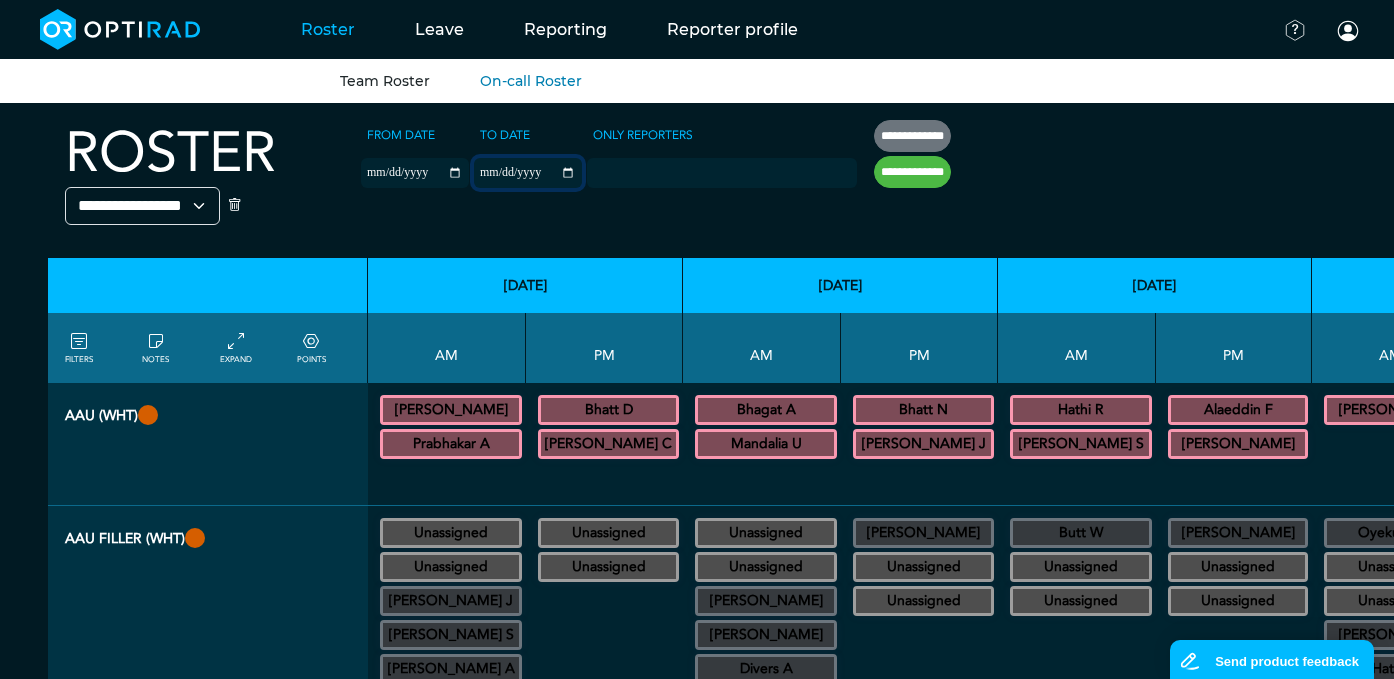 type on "**********" 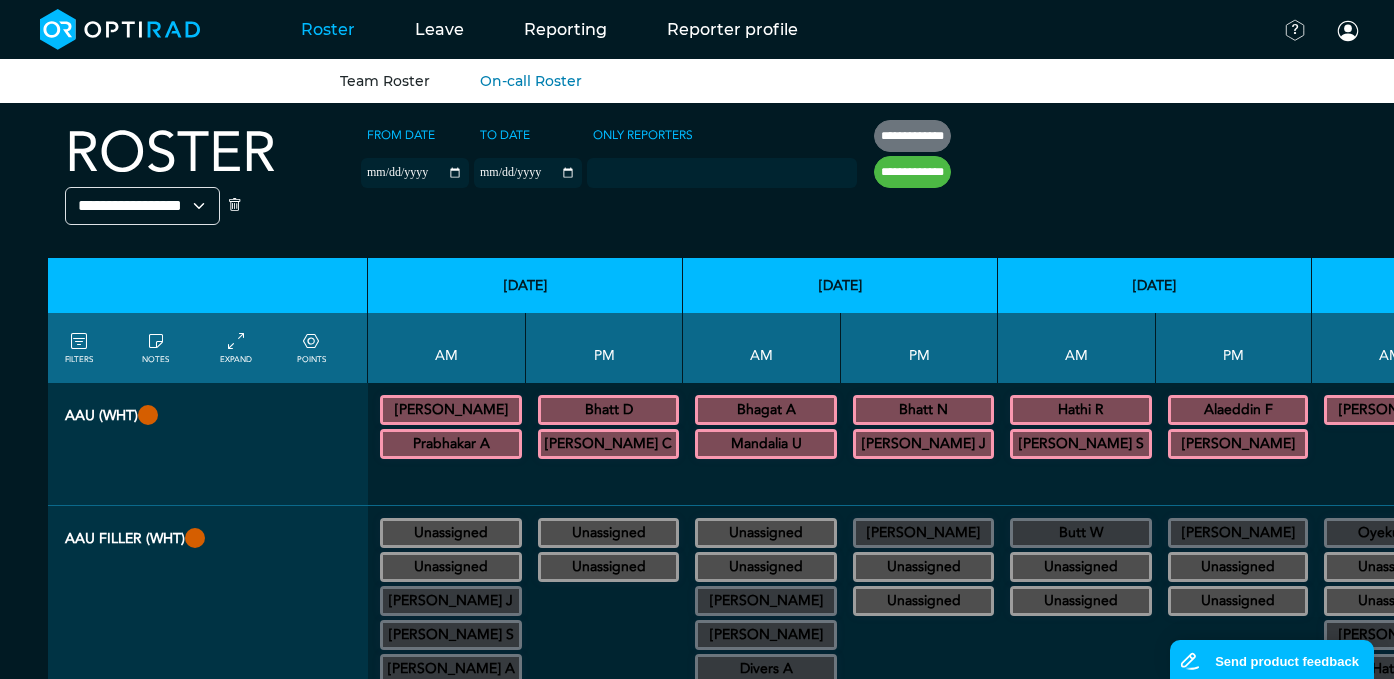 click on "**********" at bounding box center (912, 172) 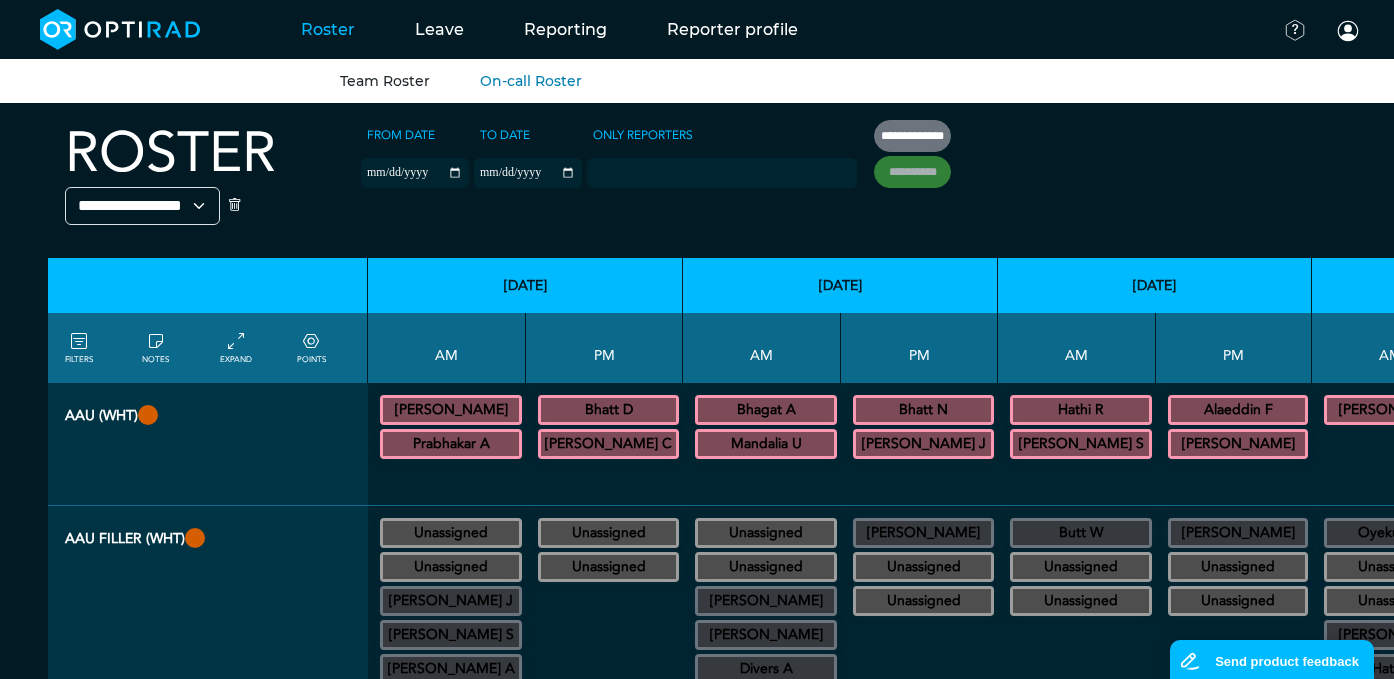 type on "**********" 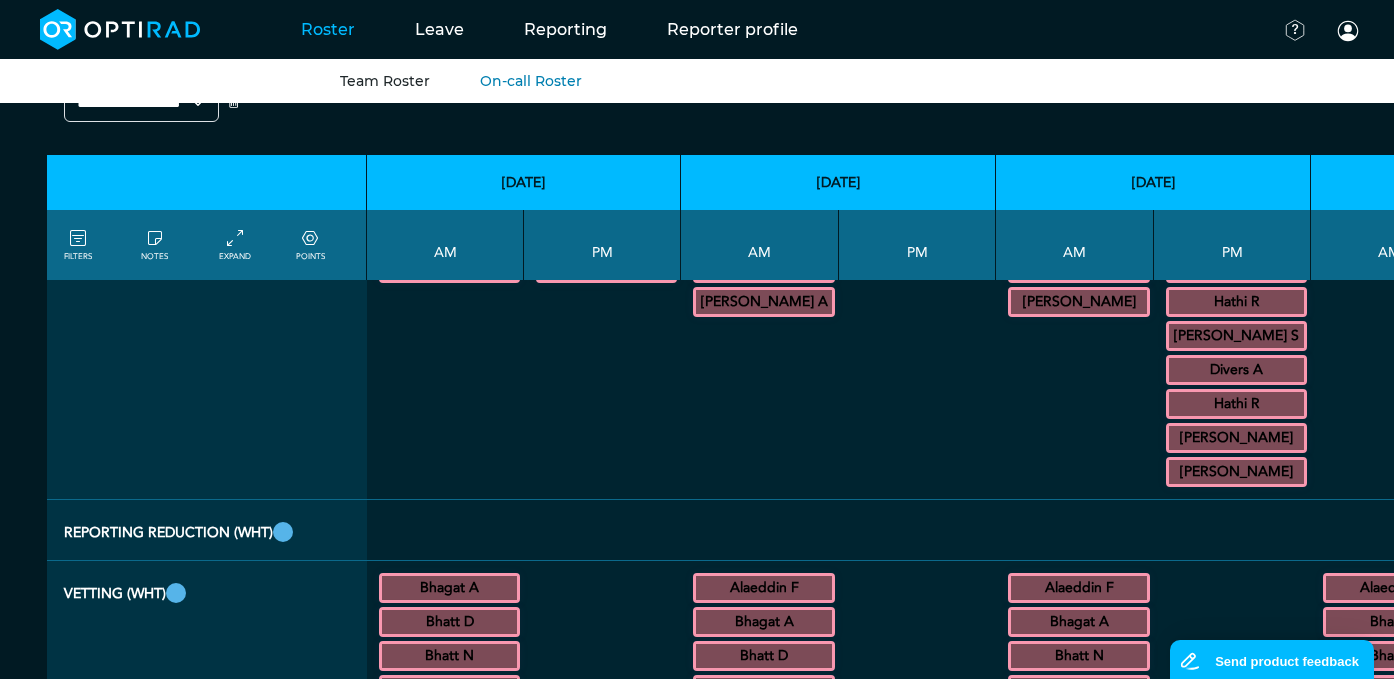scroll, scrollTop: 0, scrollLeft: 1, axis: horizontal 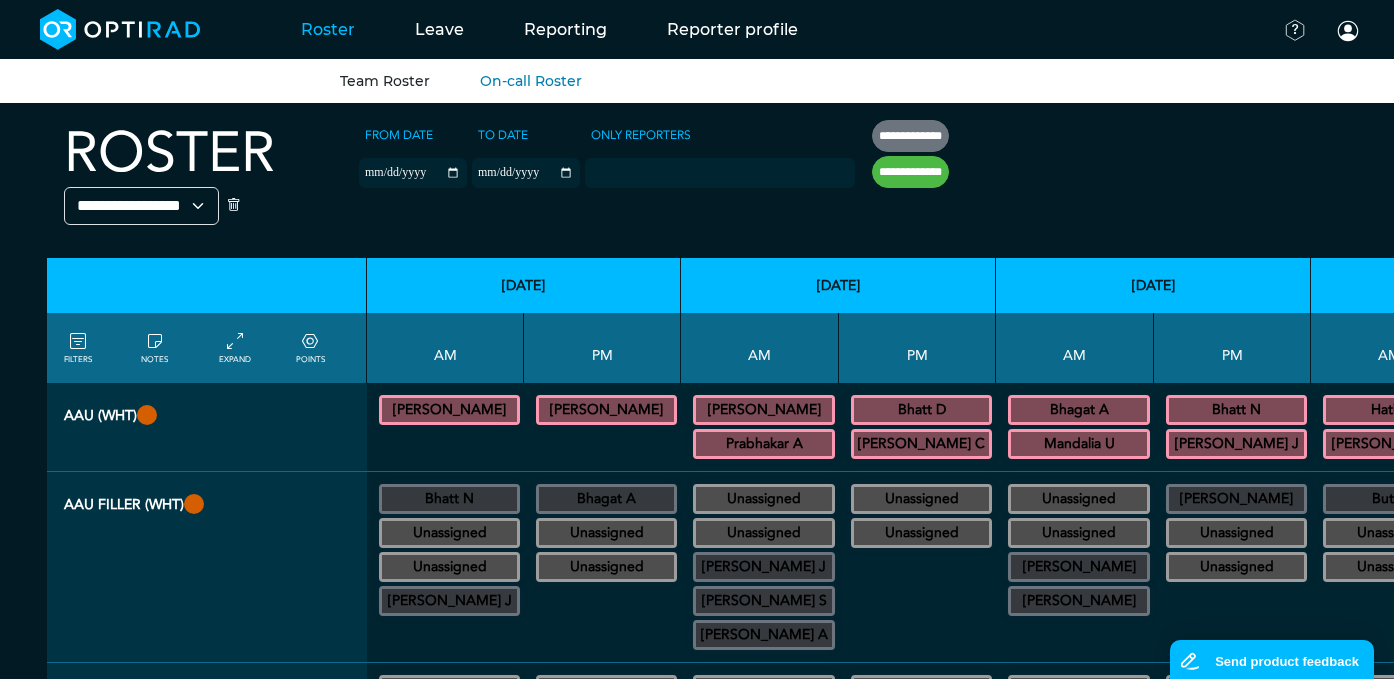 click at bounding box center [78, 342] 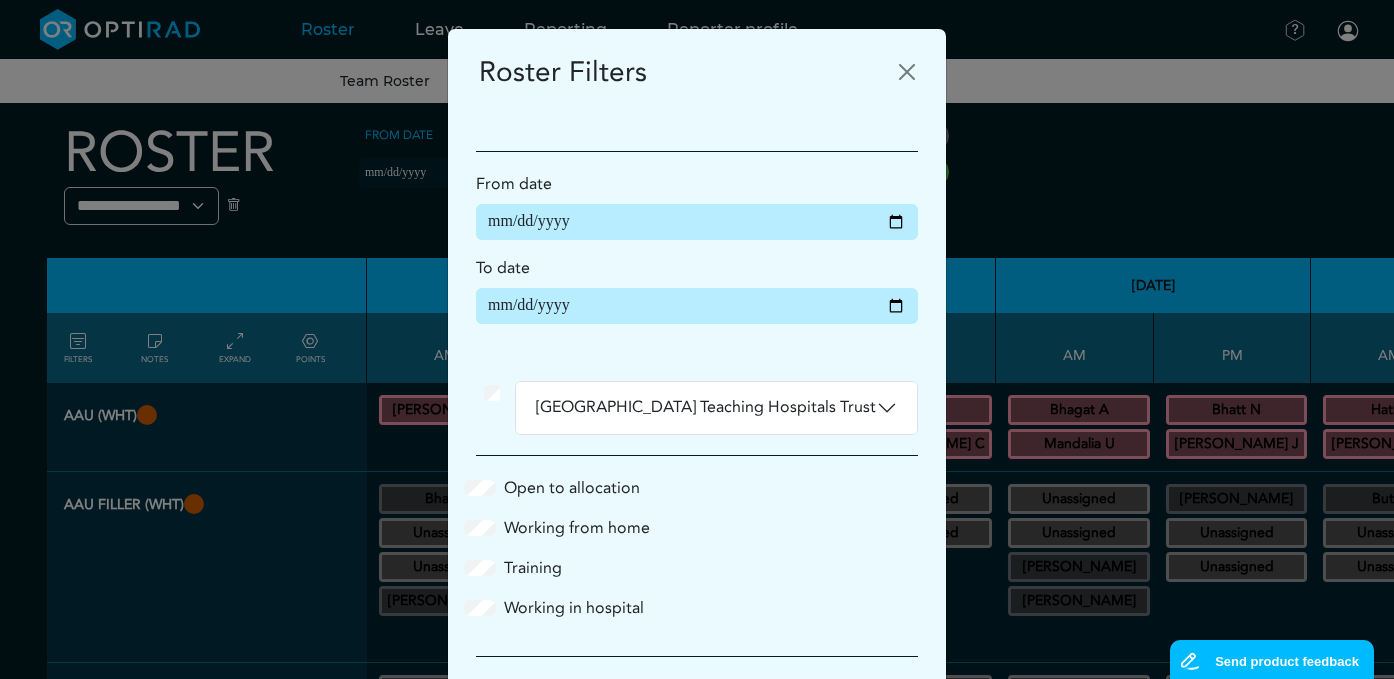 click on "**********" at bounding box center (697, 339) 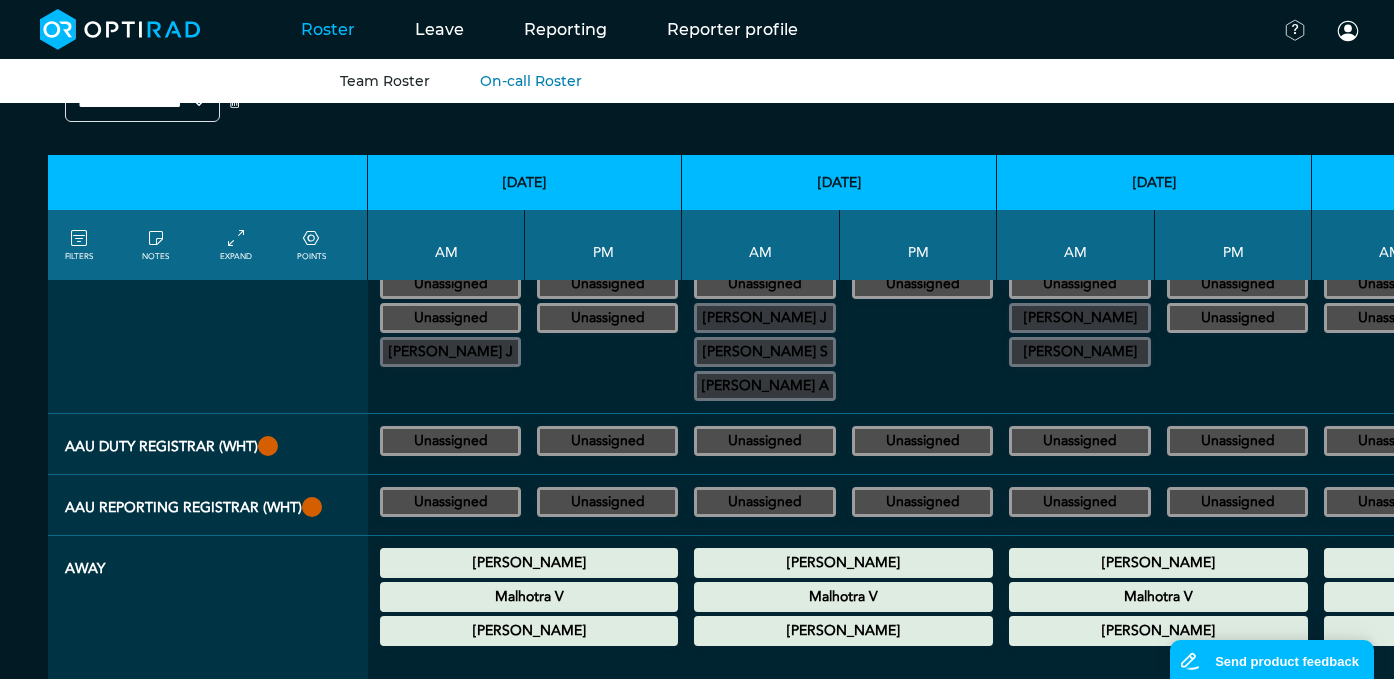 scroll, scrollTop: 245, scrollLeft: 0, axis: vertical 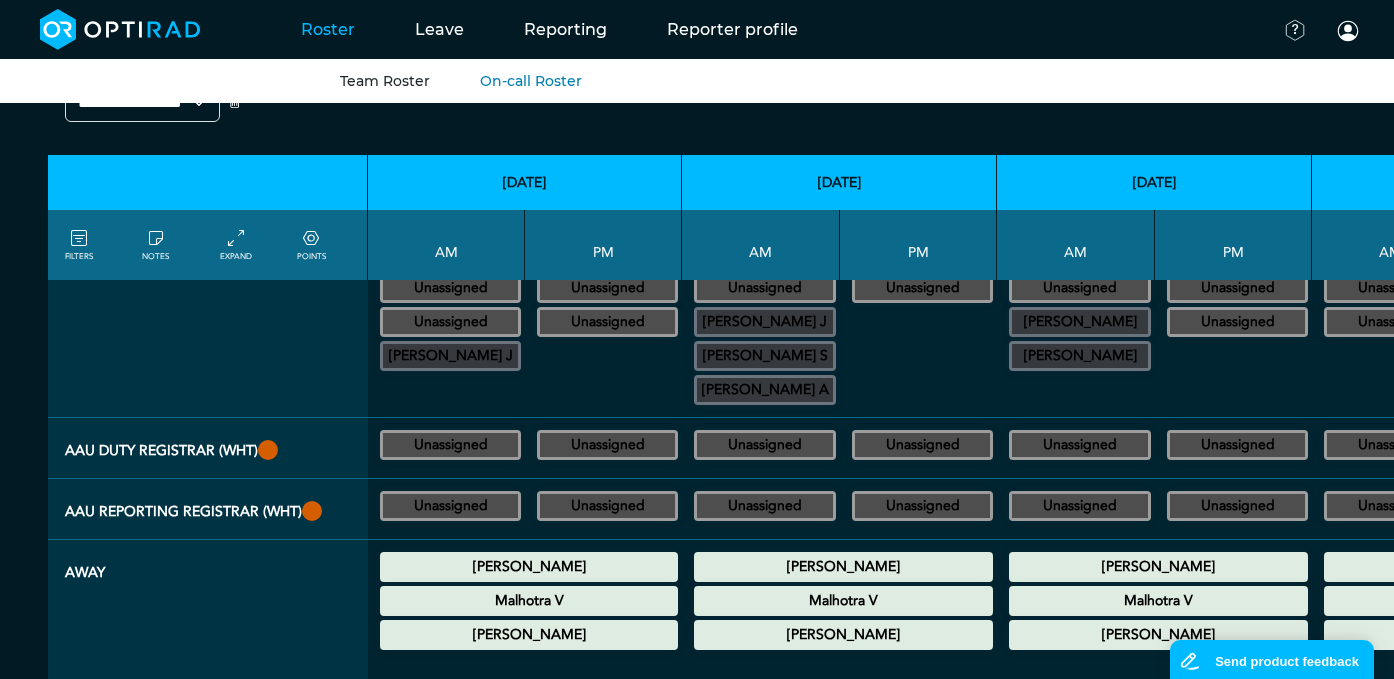 click on "FILTERS" at bounding box center (79, 245) 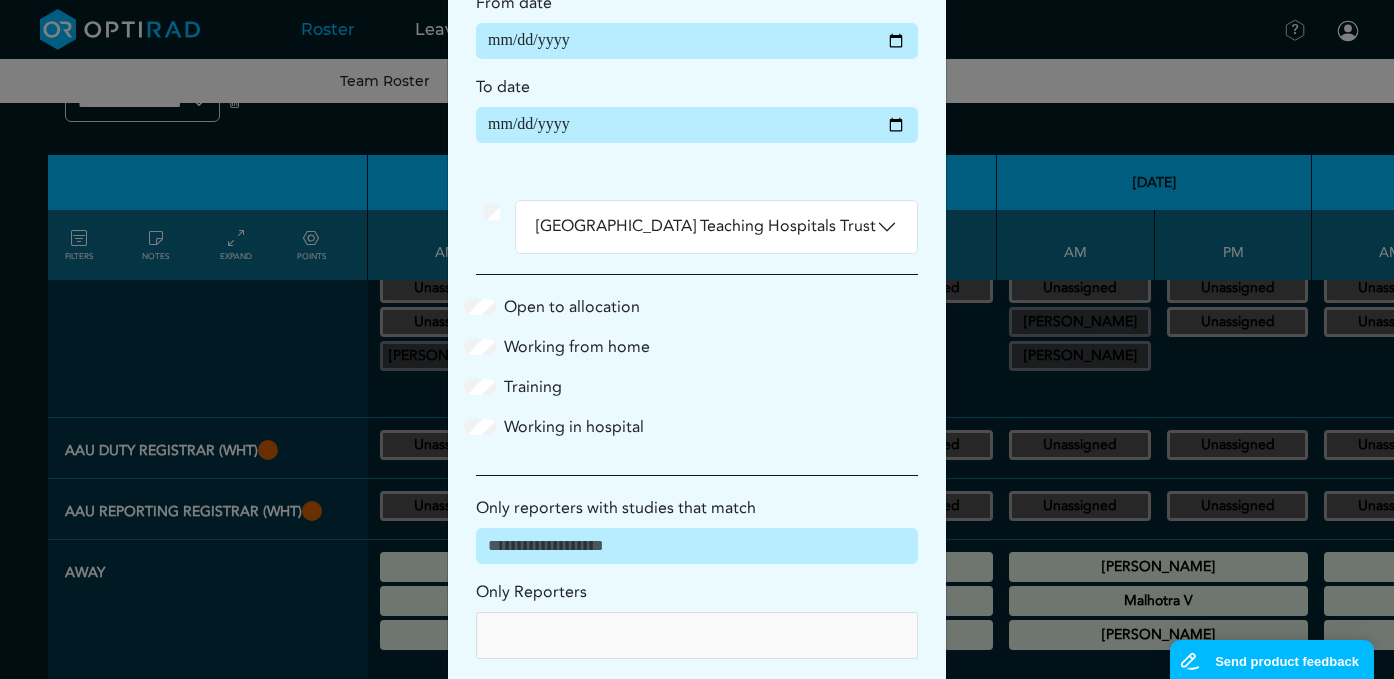 scroll, scrollTop: 214, scrollLeft: 0, axis: vertical 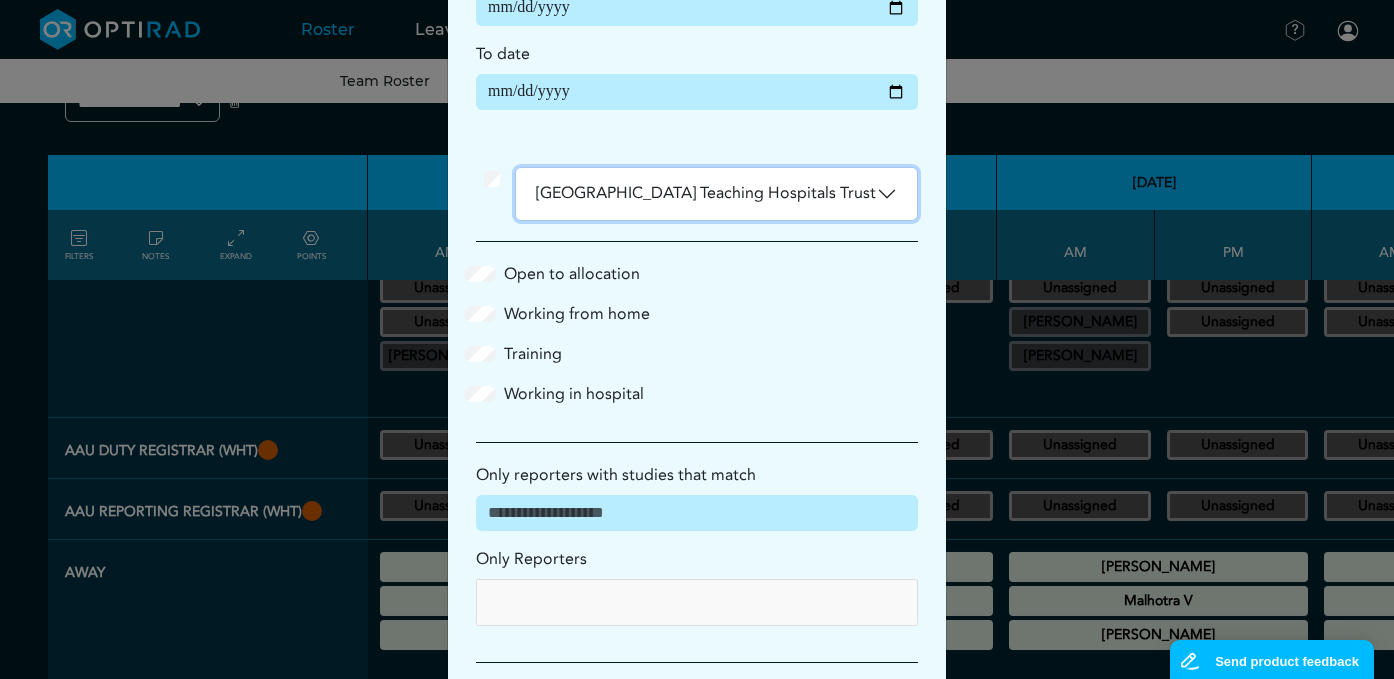 click on "[GEOGRAPHIC_DATA] Teaching Hospitals Trust" at bounding box center [716, 194] 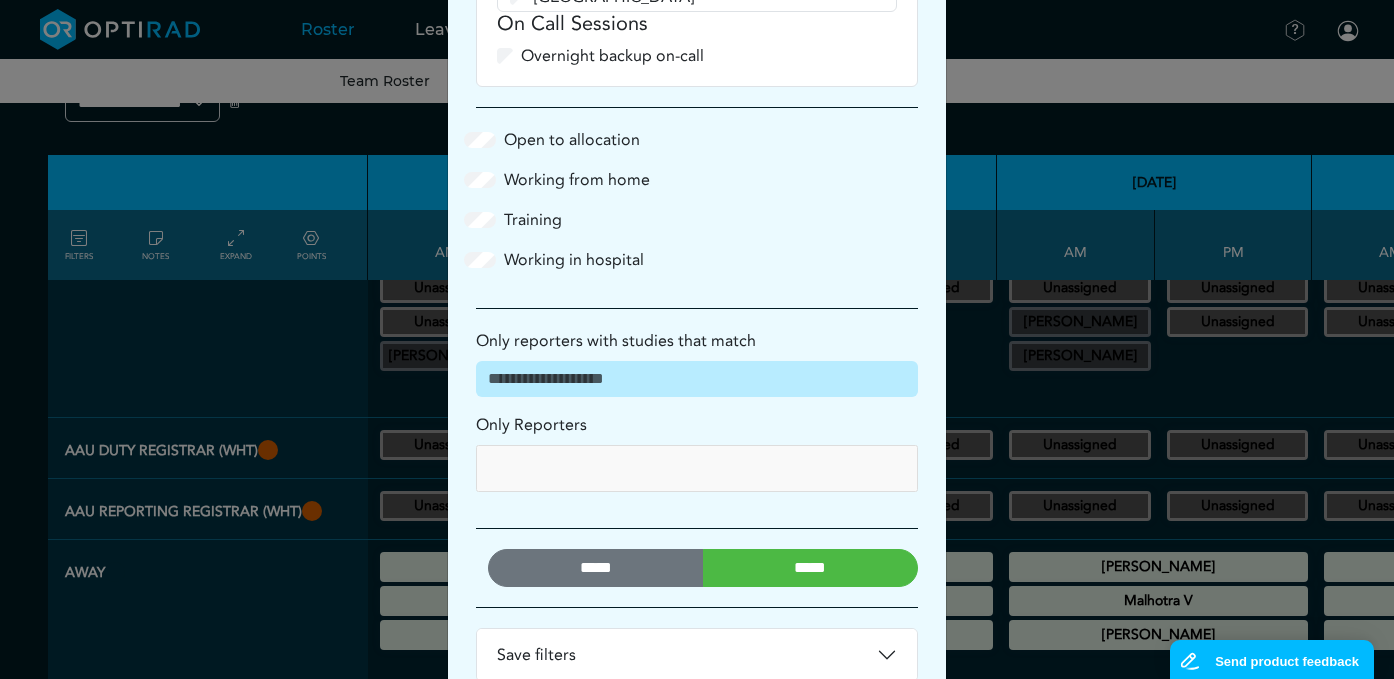 scroll, scrollTop: 2411, scrollLeft: 0, axis: vertical 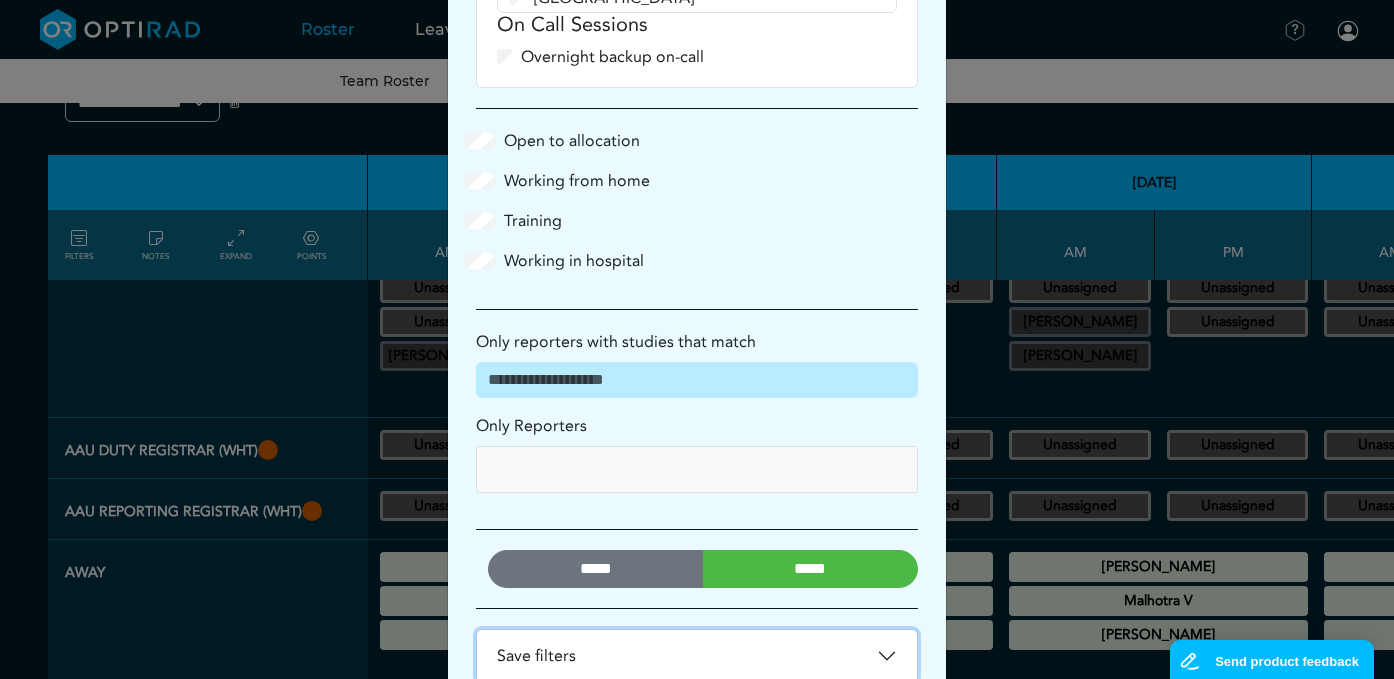 click on "Save filters" at bounding box center [697, 656] 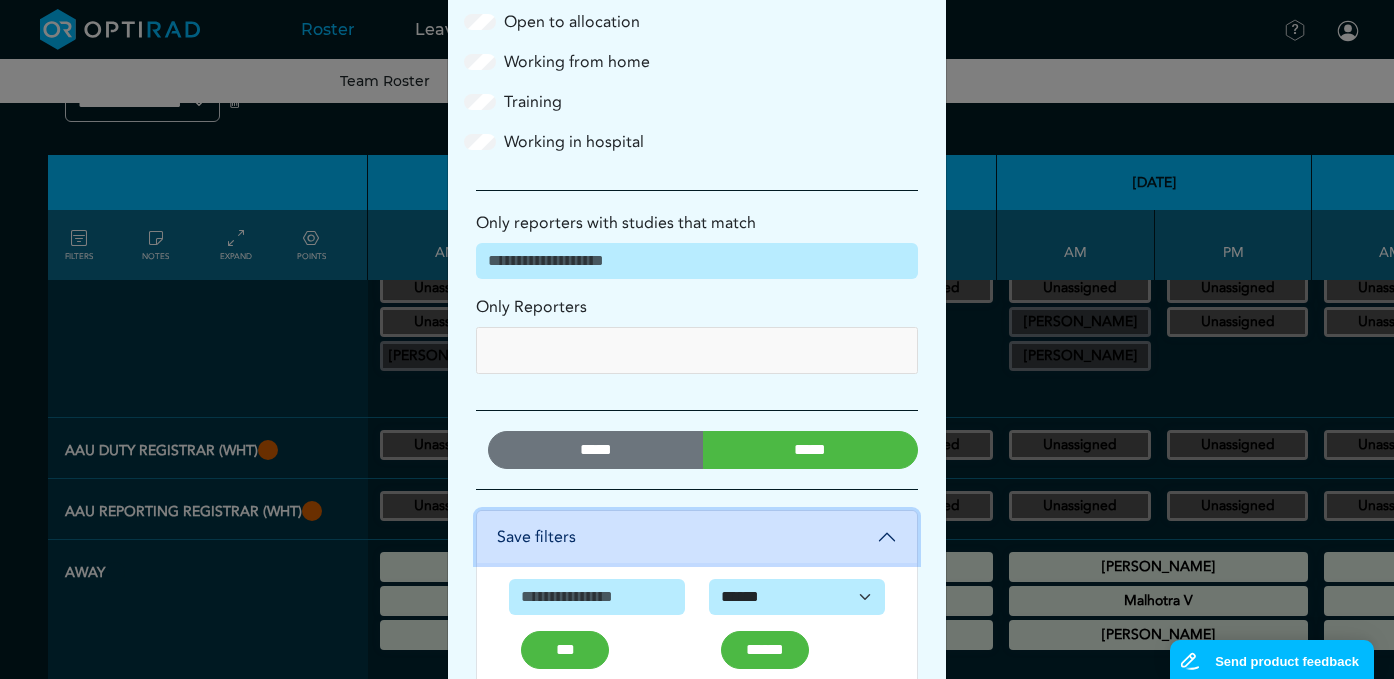 scroll, scrollTop: 2531, scrollLeft: 0, axis: vertical 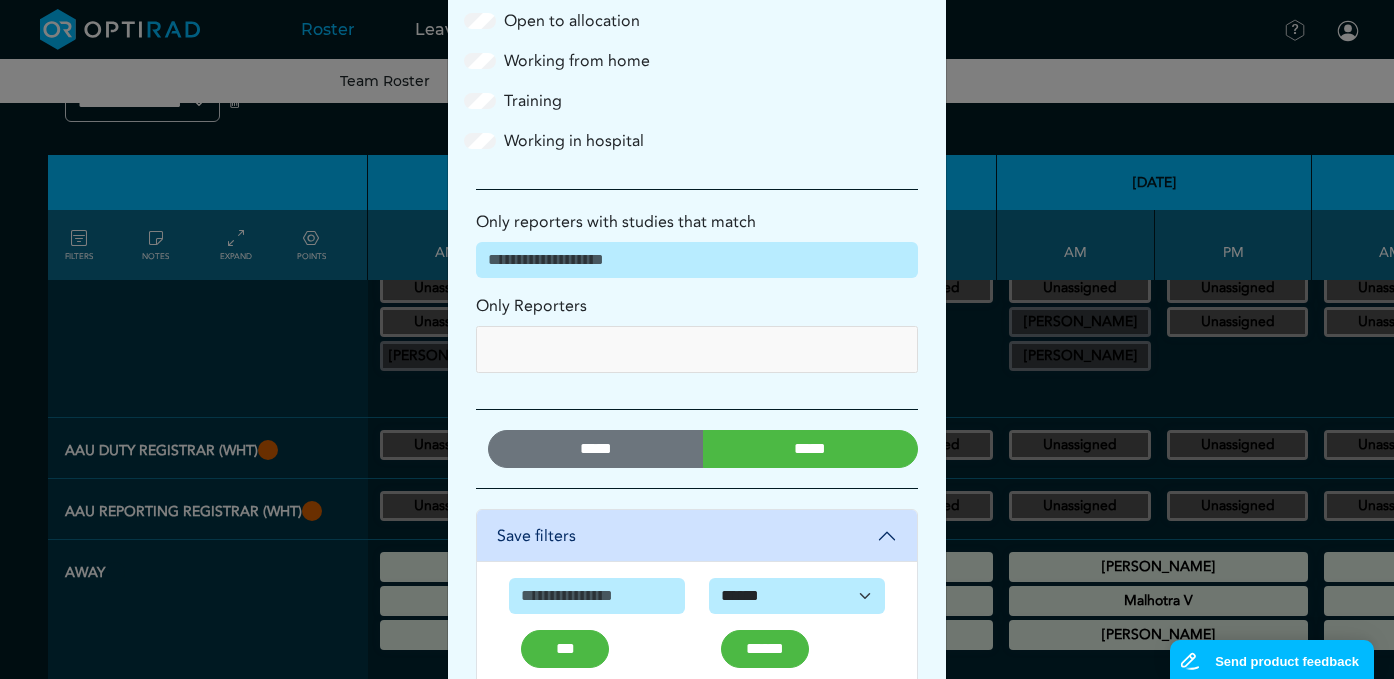 click at bounding box center (556, 349) 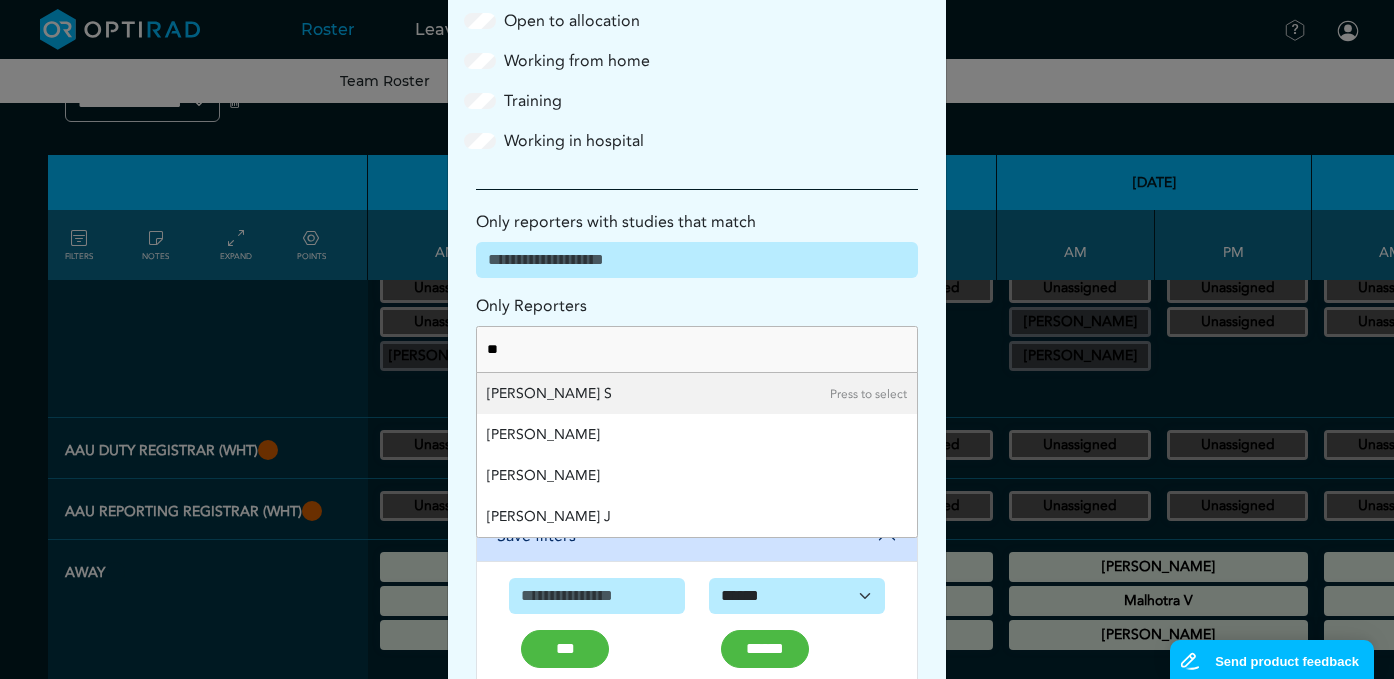 type on "*" 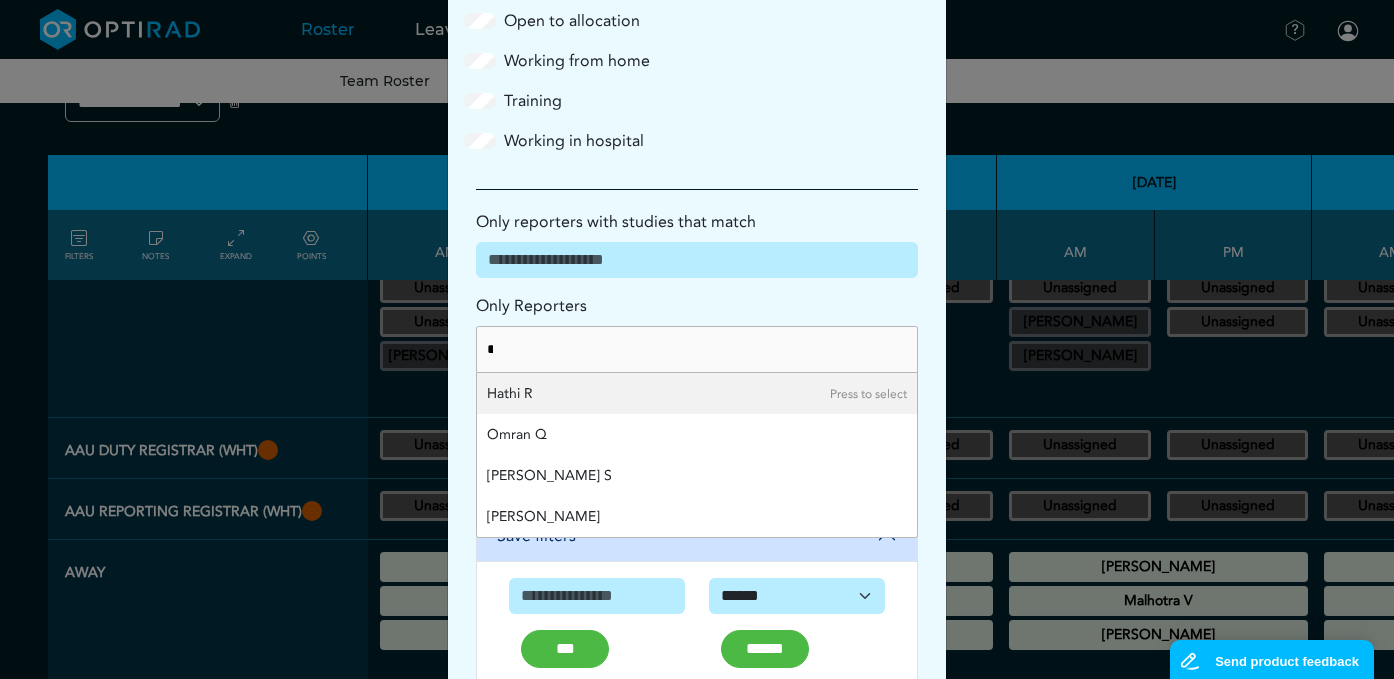 type 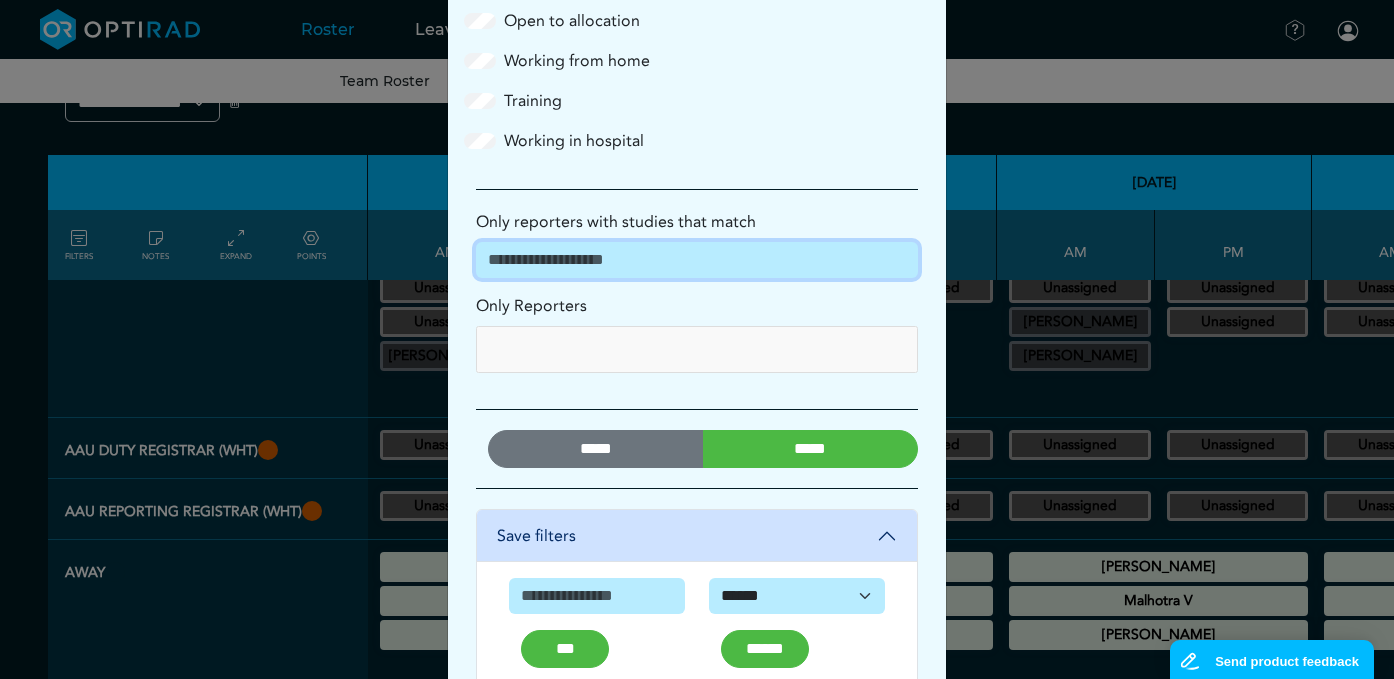 click on "Only reporters with studies that match" at bounding box center (697, 260) 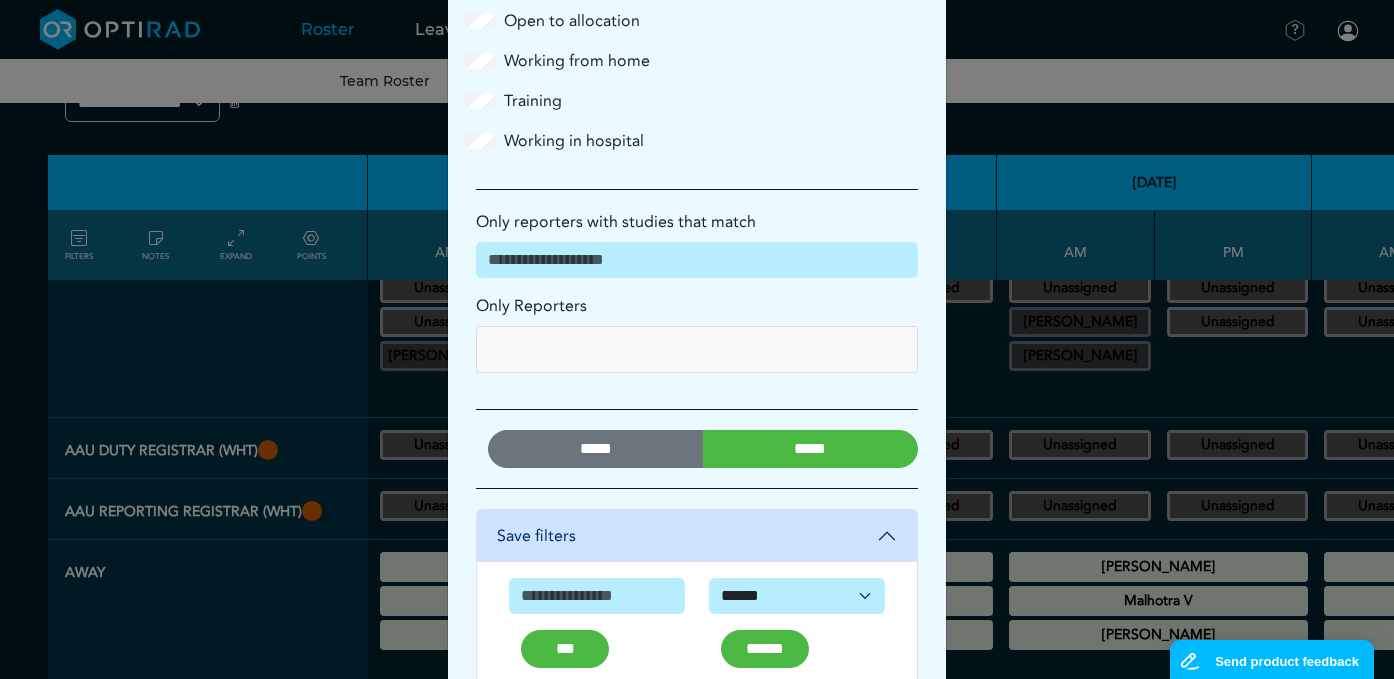 click on "Only Reporters Ngo A Bhagat A Bhatt D Chhatani S Unassigned SpR Lee J Butt W Damani N Divers A Hunt J Boxer D Hirji H Malhotra V Narula S Singh J Zamir M Prabhakar A Moser S Patel A Patel S Mahmood H Omran Q Rudrakumar S Studd T Dani P Breunung-Joshi N Patel C Hathi R Ahmad H Mandalia U Rosenfeld K Sheila A Helen A Other User Ahmed K Melissa C Sim K NO MORE LEAVE Kudzai C Kumar R Tim G Lee S Gareth M Charmaine S Notes Jacob M Alaeddin F ROOM CLOSED Hadani S Lovat E Samir C Elnaz M Bhatt N Patel K Vera O Sandhya Sue S Oyekunle D Bessame K  Hoskote C Nayagam K Mobini M Sir Astley Cooper Dani B Marlene M John O Karishma J Chen L" at bounding box center (697, 333) 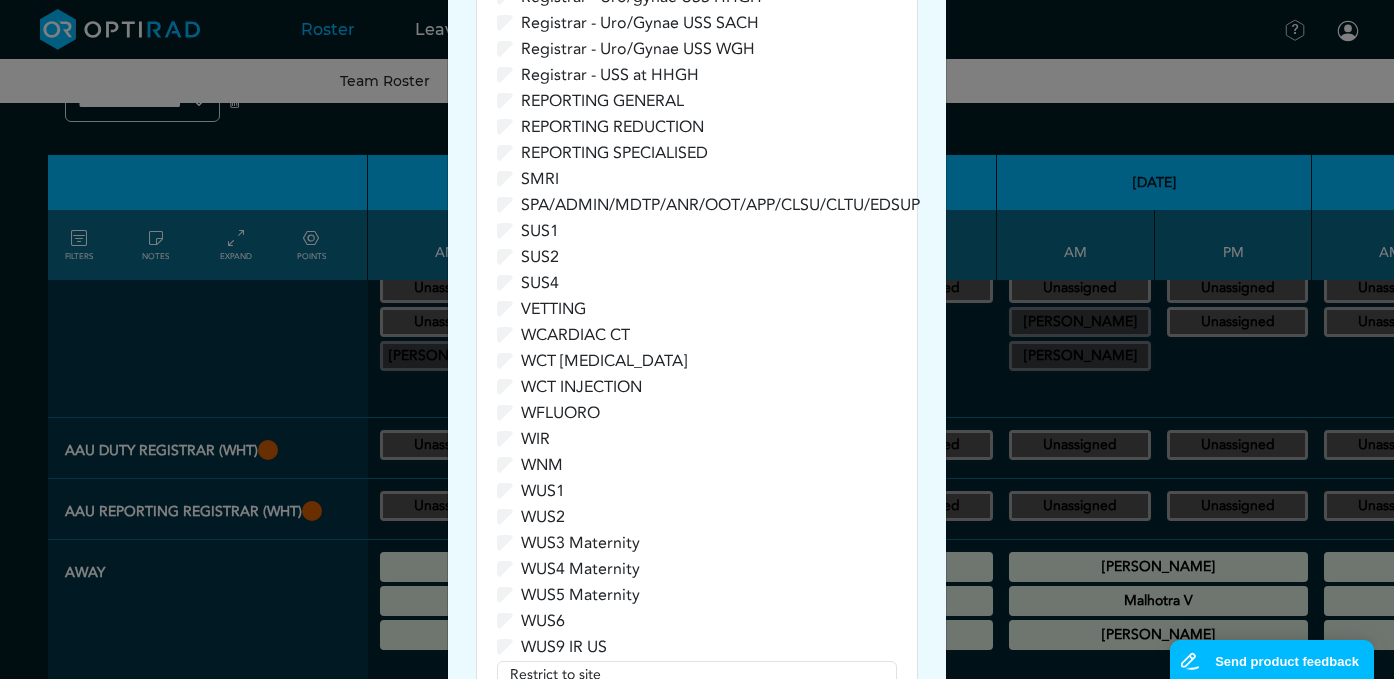 scroll, scrollTop: 1538, scrollLeft: 0, axis: vertical 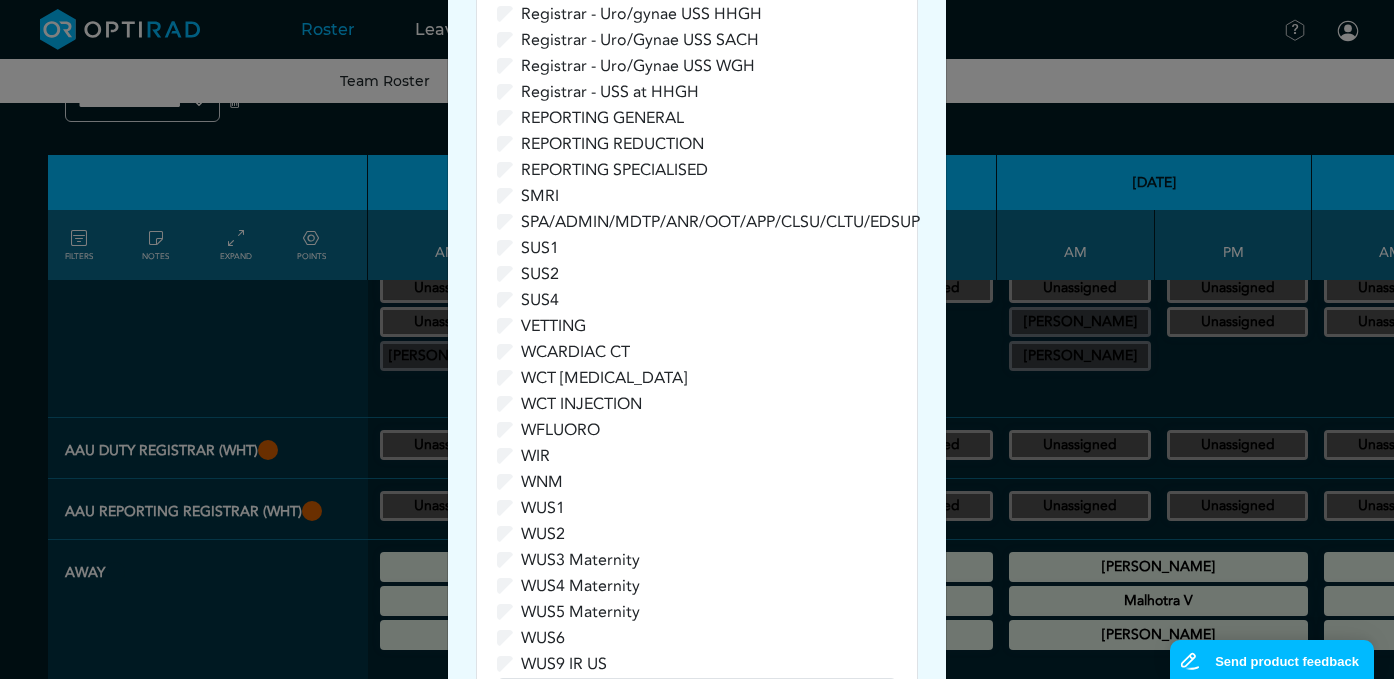 click on "**********" at bounding box center [697, 339] 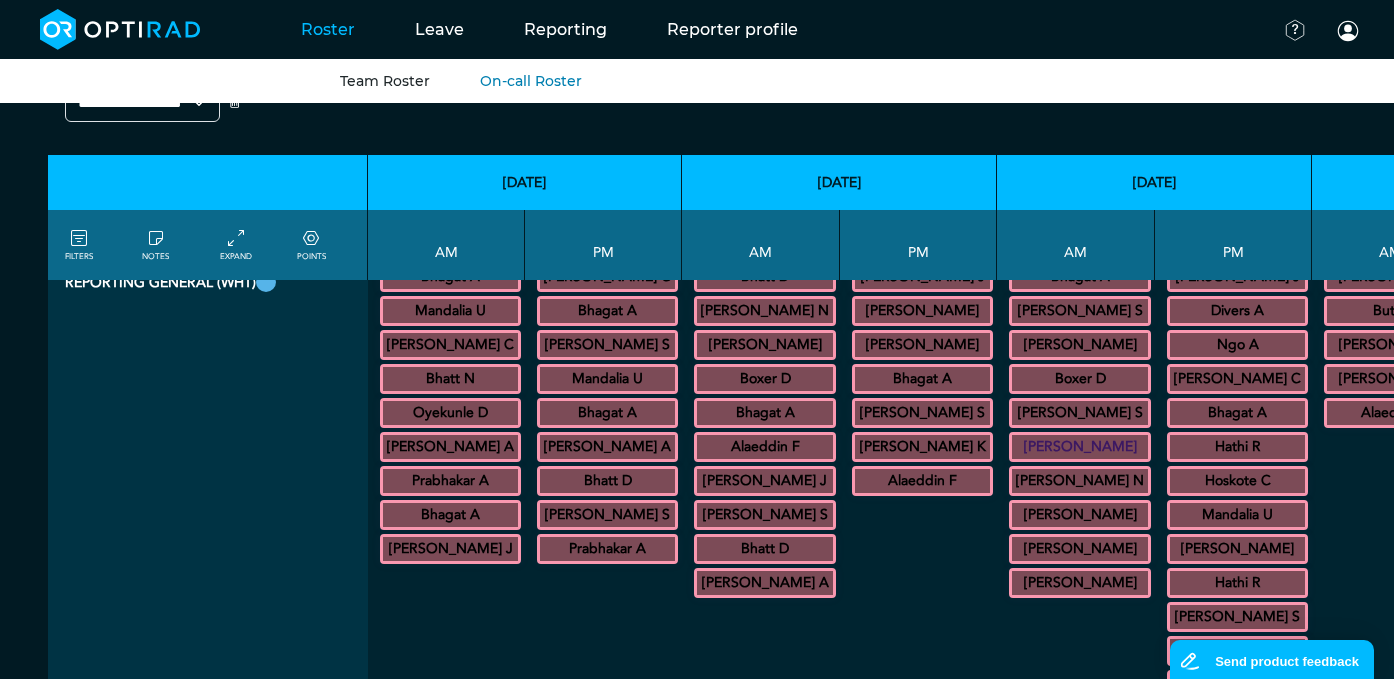 scroll, scrollTop: 0, scrollLeft: 0, axis: both 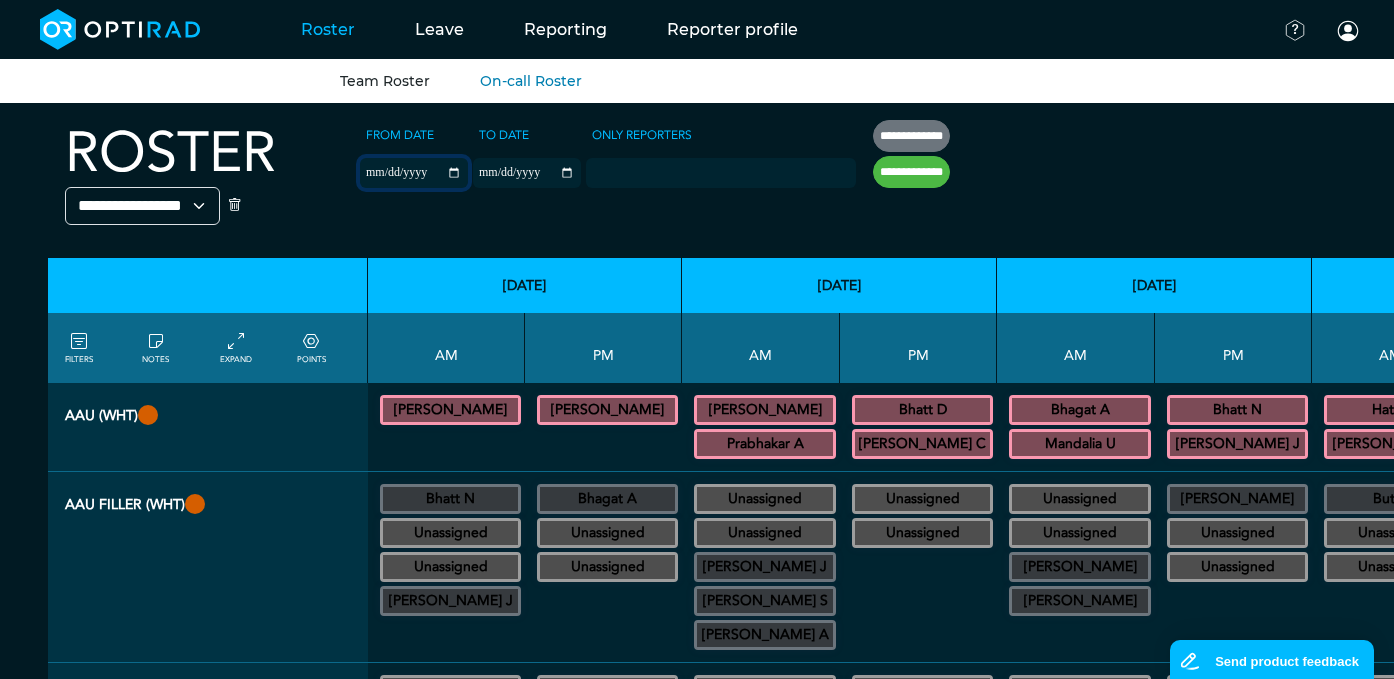 click on "**********" at bounding box center (414, 173) 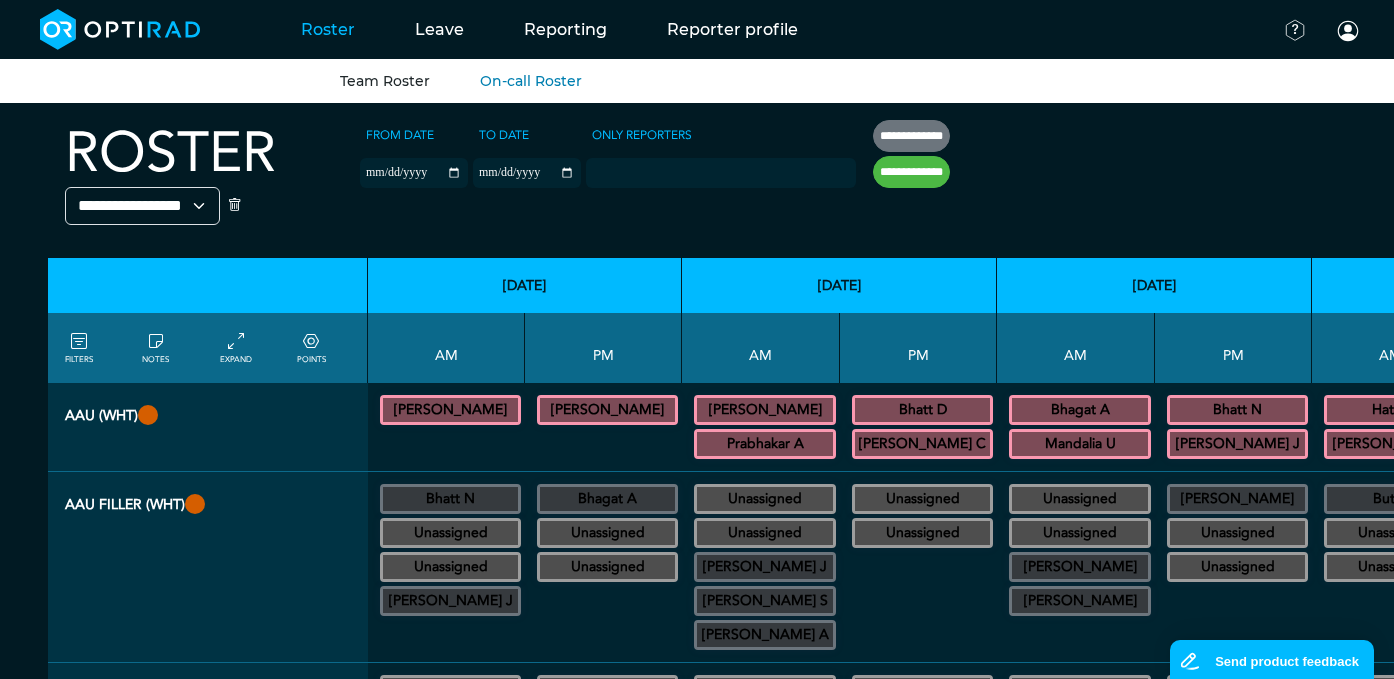 click on "**********" at bounding box center (655, 180) 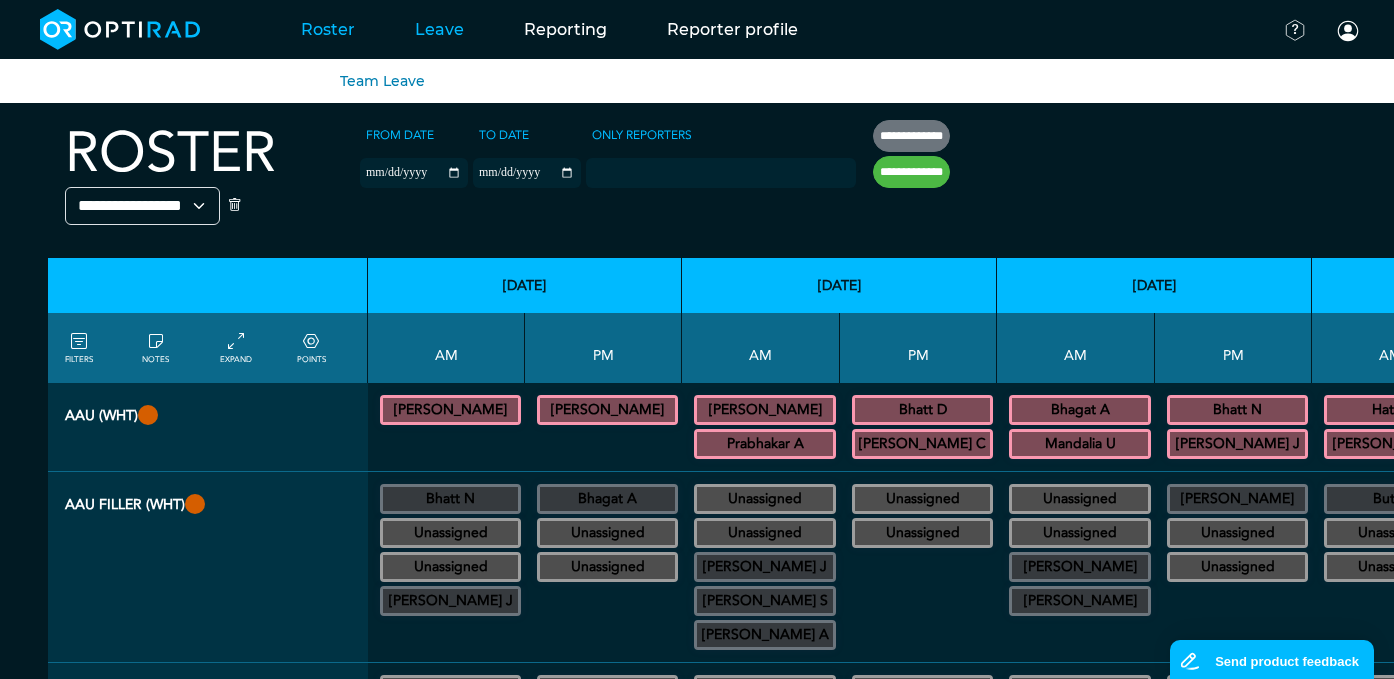 click on "Leave" at bounding box center [439, 29] 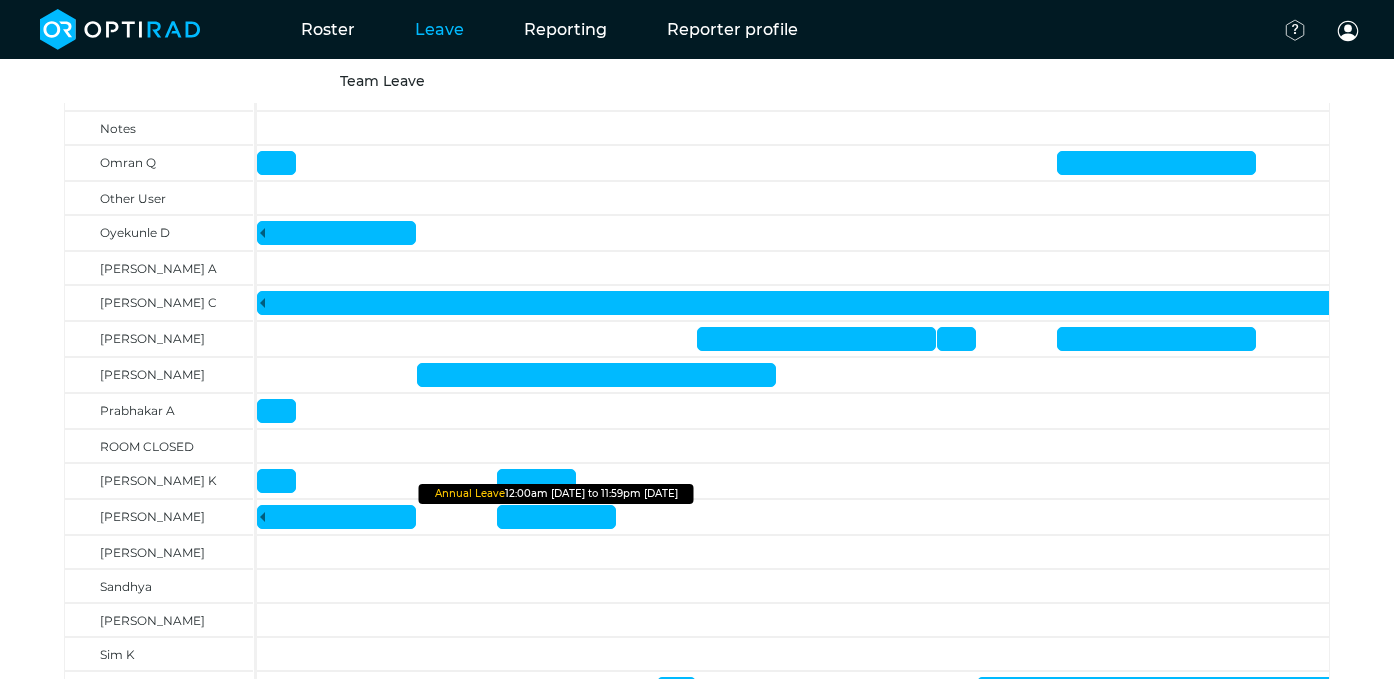scroll, scrollTop: 1968, scrollLeft: 0, axis: vertical 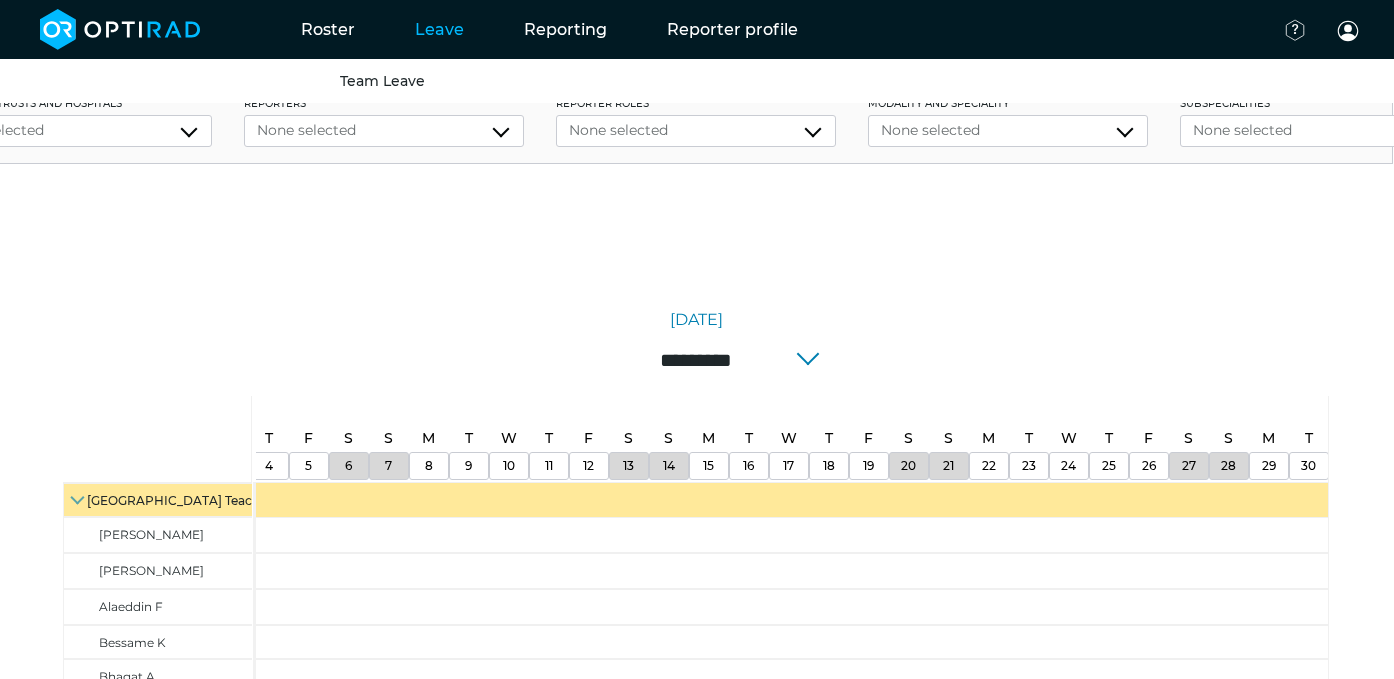 click on "*********" at bounding box center [696, 360] 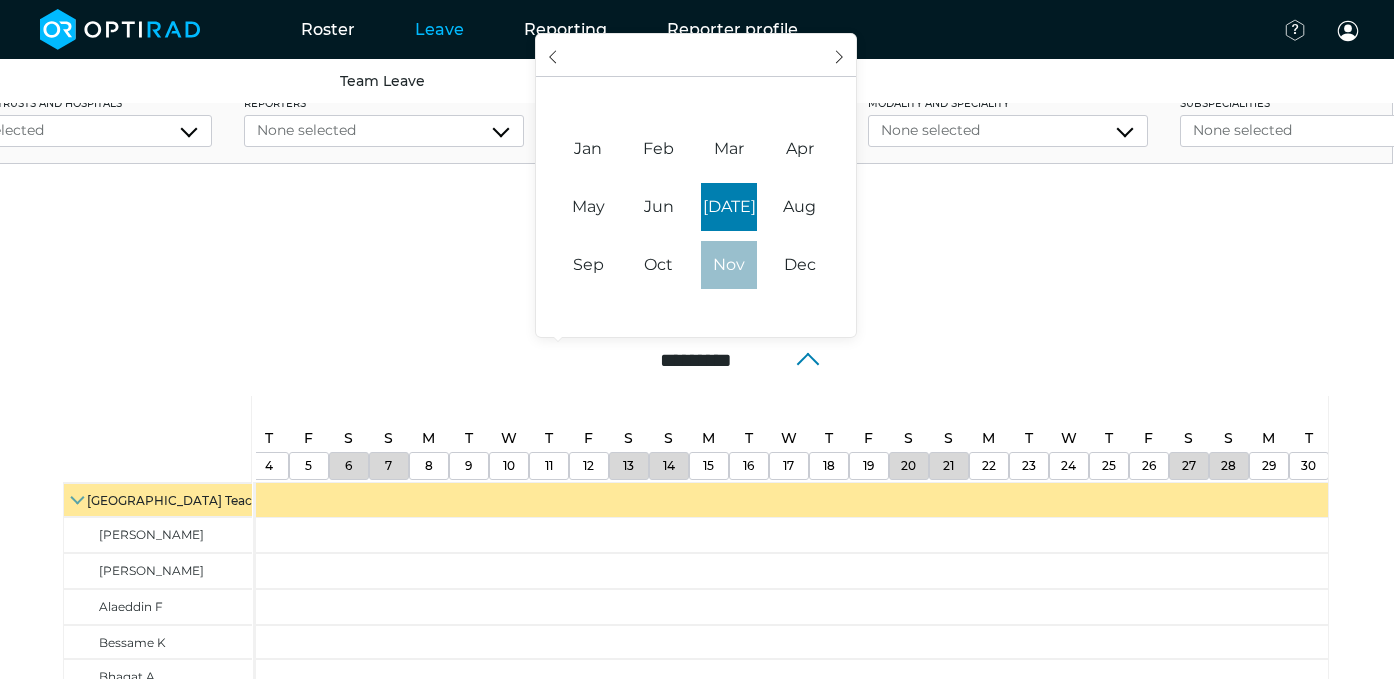 click on "Nov" at bounding box center [729, 265] 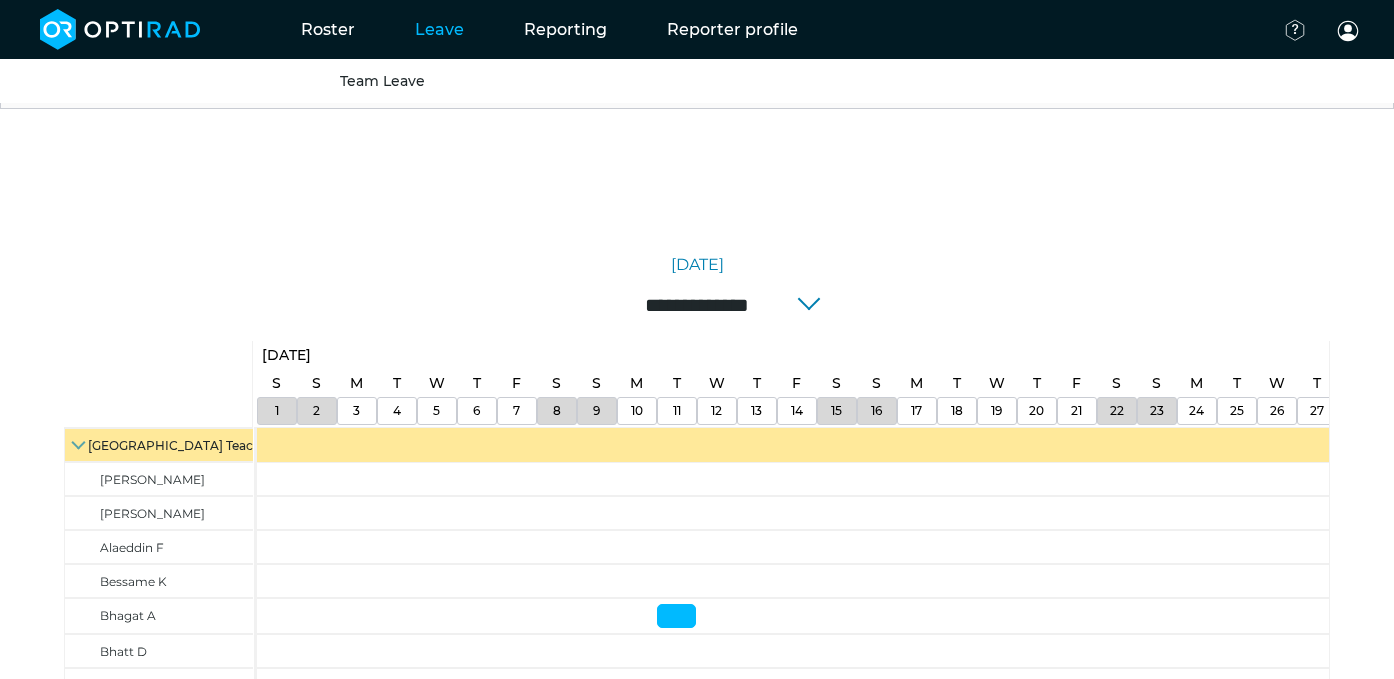 scroll, scrollTop: 440, scrollLeft: 0, axis: vertical 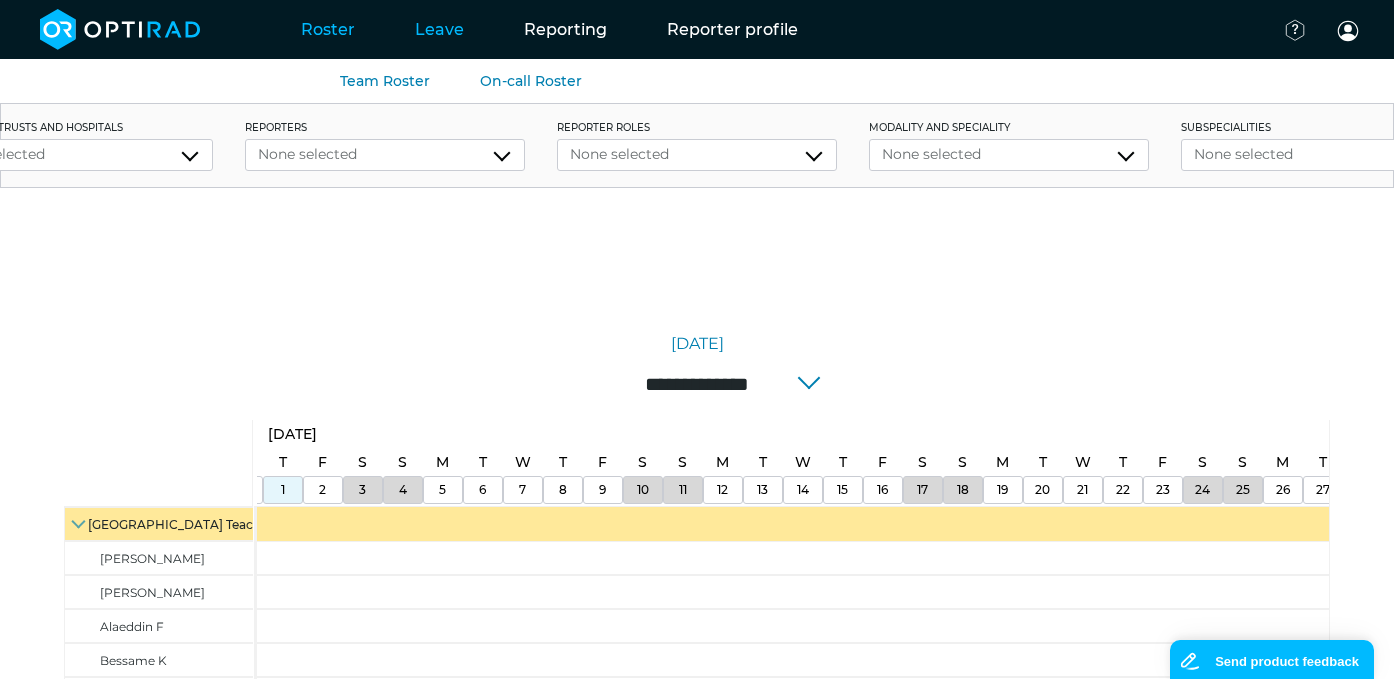 click on "Roster" at bounding box center [328, 29] 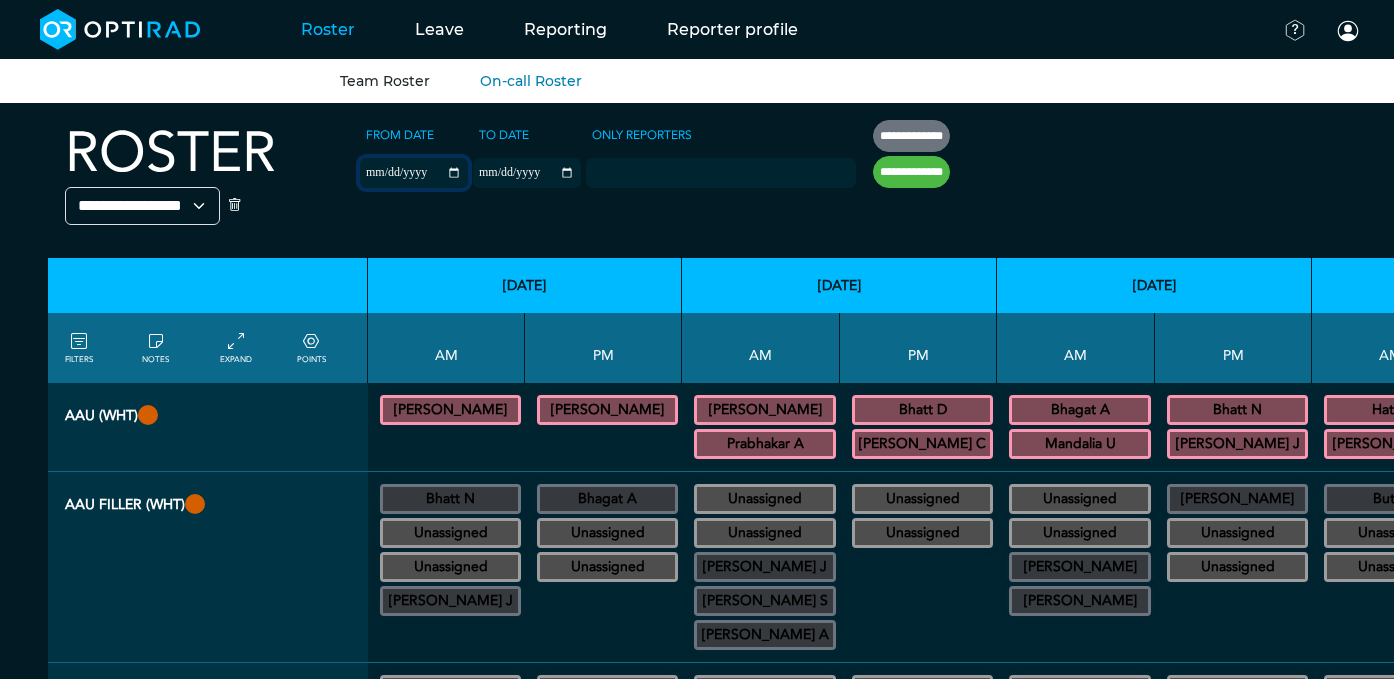 click on "**********" at bounding box center (414, 173) 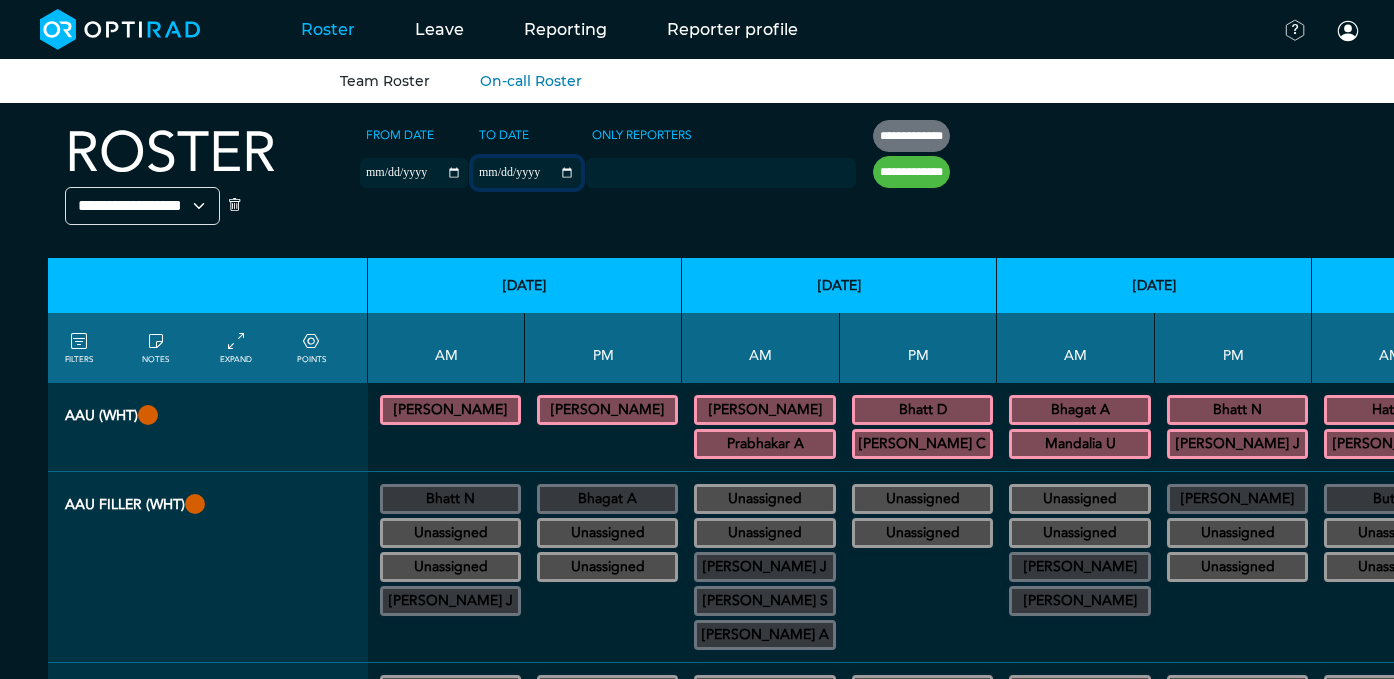 click on "**********" at bounding box center [527, 173] 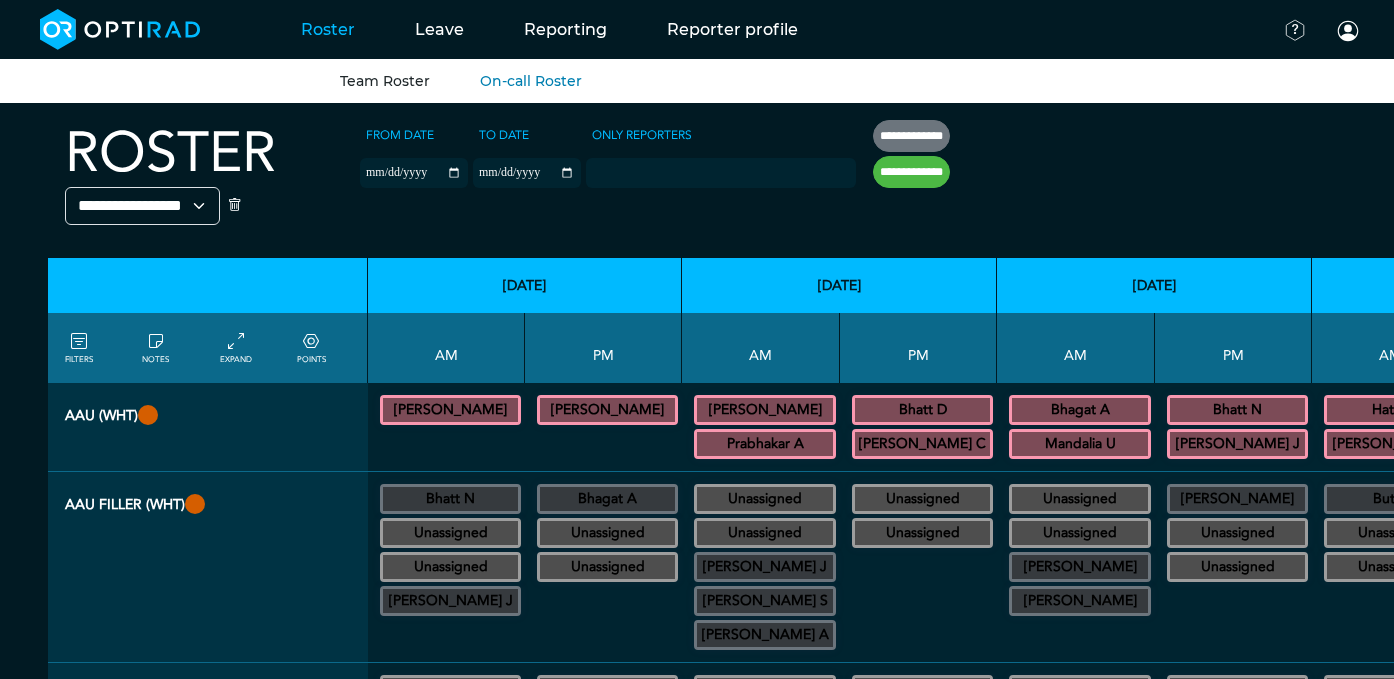 click on "**********" at bounding box center [911, 172] 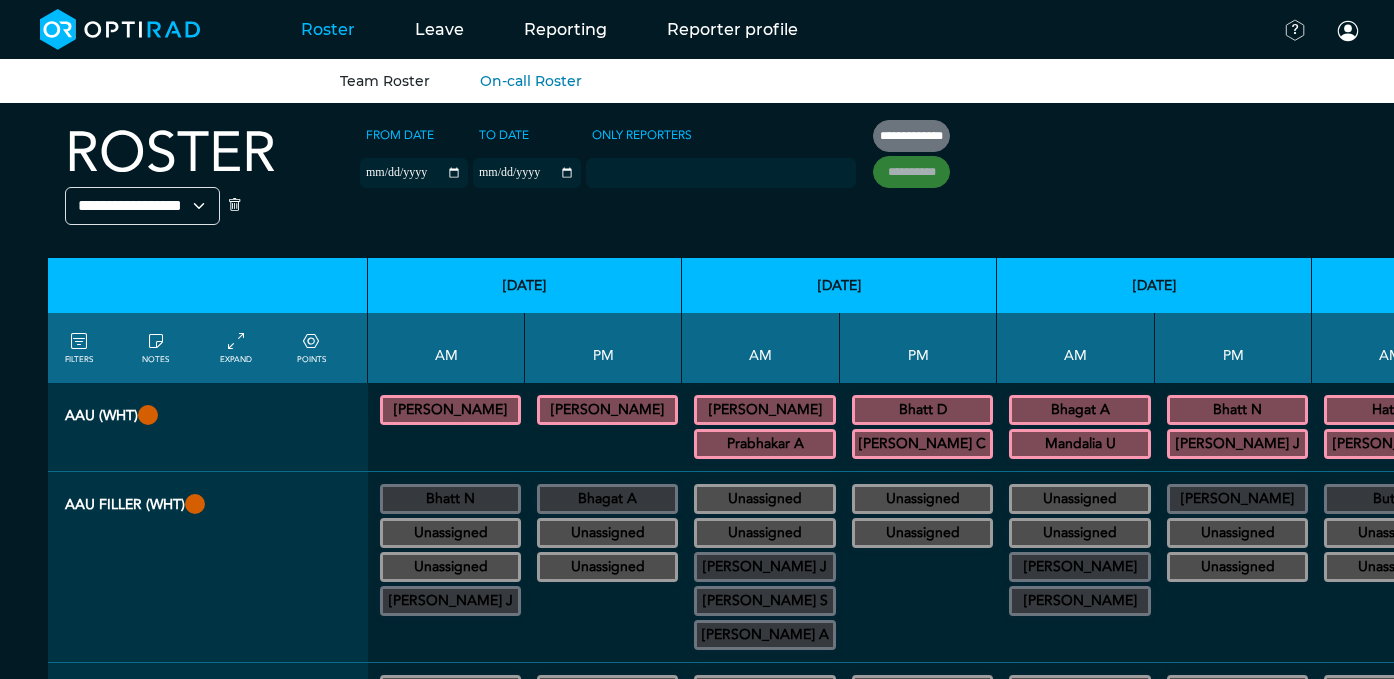 type on "**********" 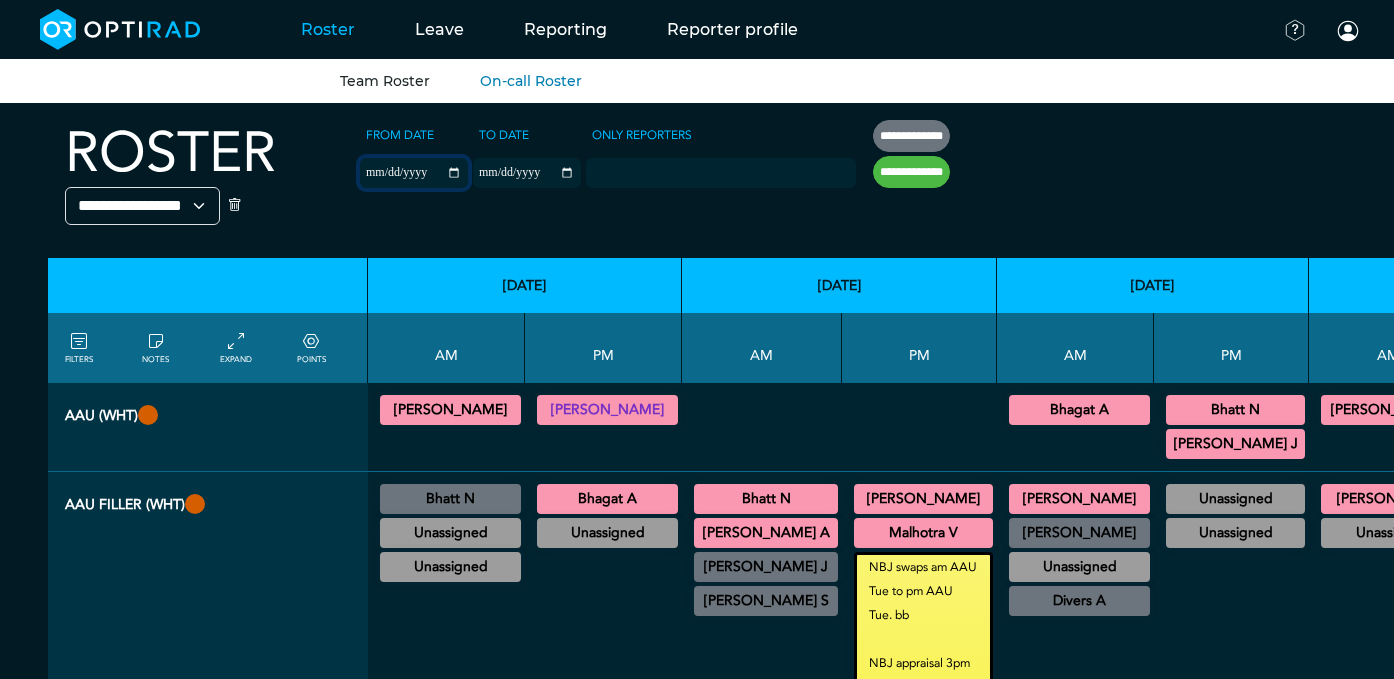 click on "**********" at bounding box center [414, 173] 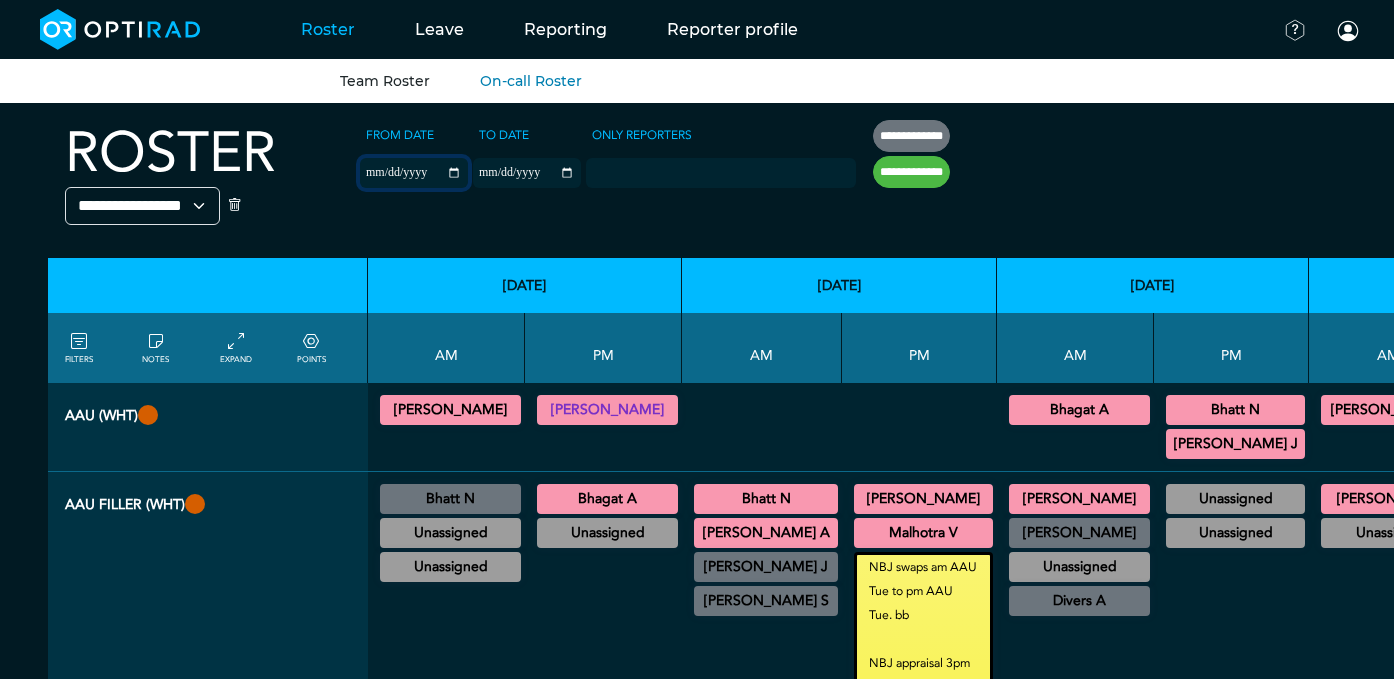 type on "**********" 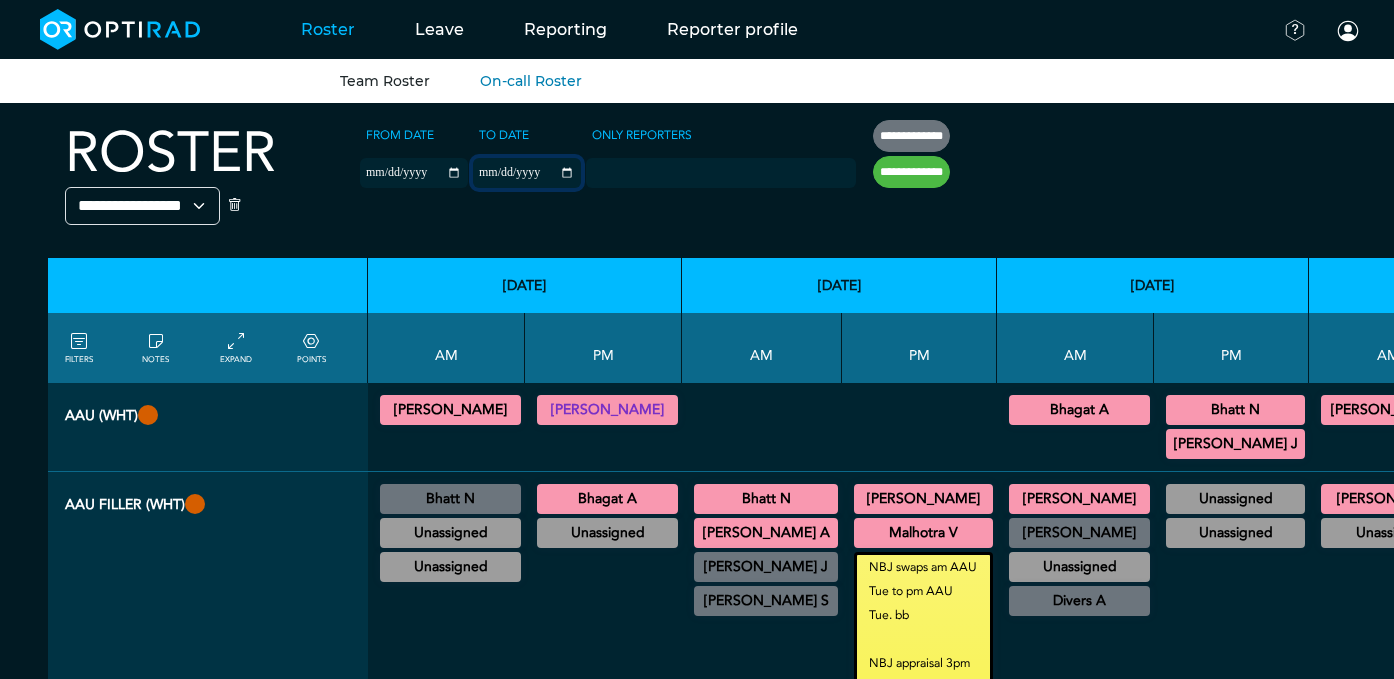 click on "**********" at bounding box center (527, 173) 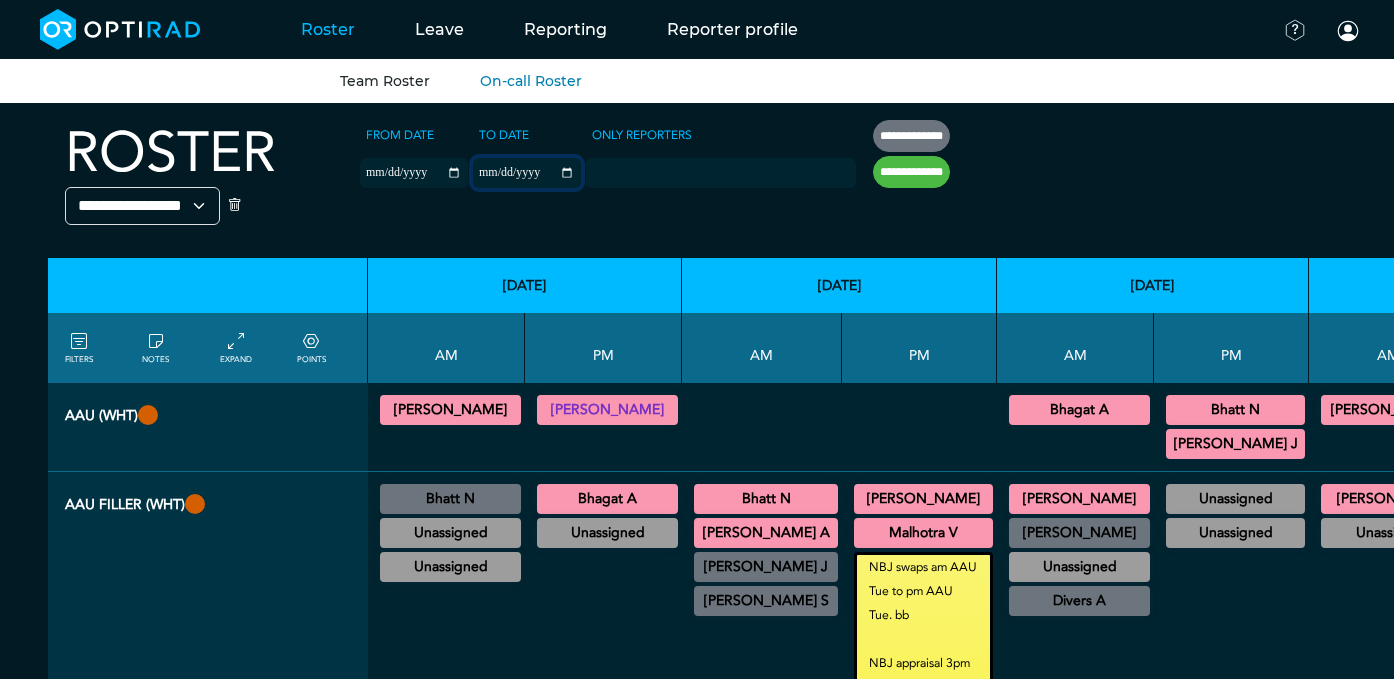 type on "**********" 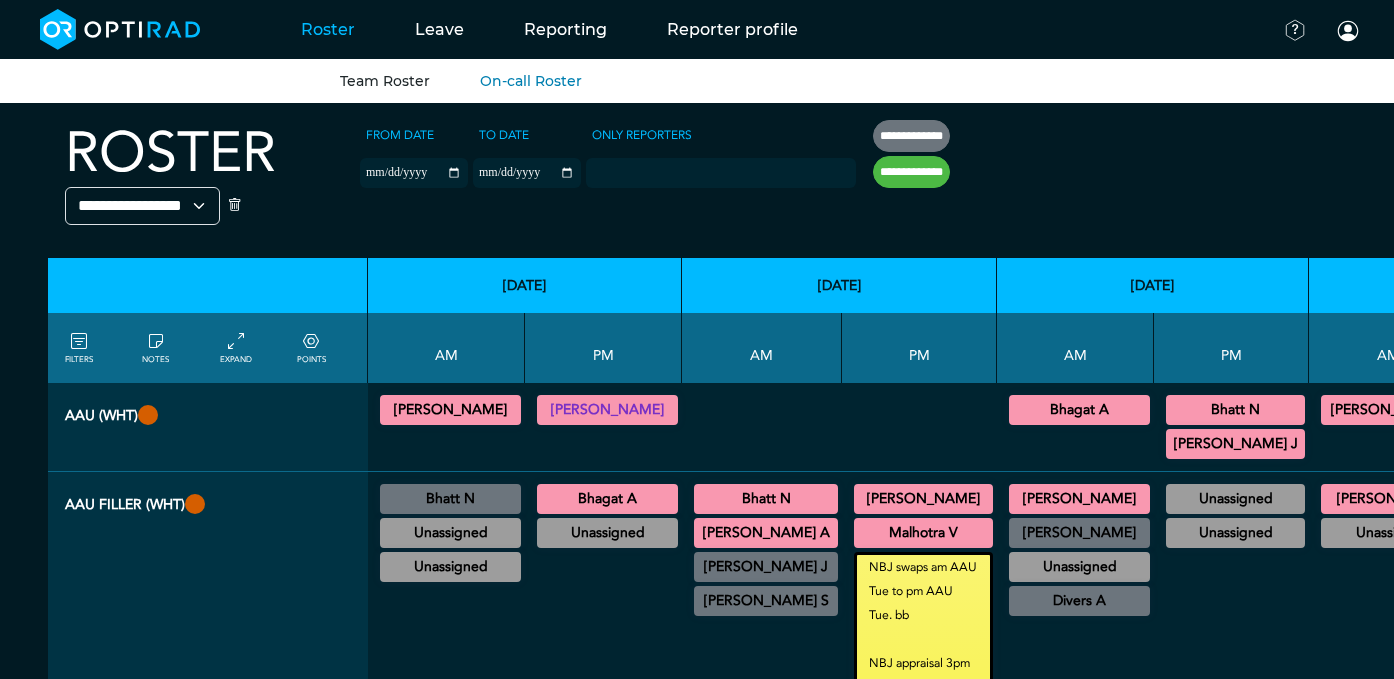 click on "**********" at bounding box center (911, 172) 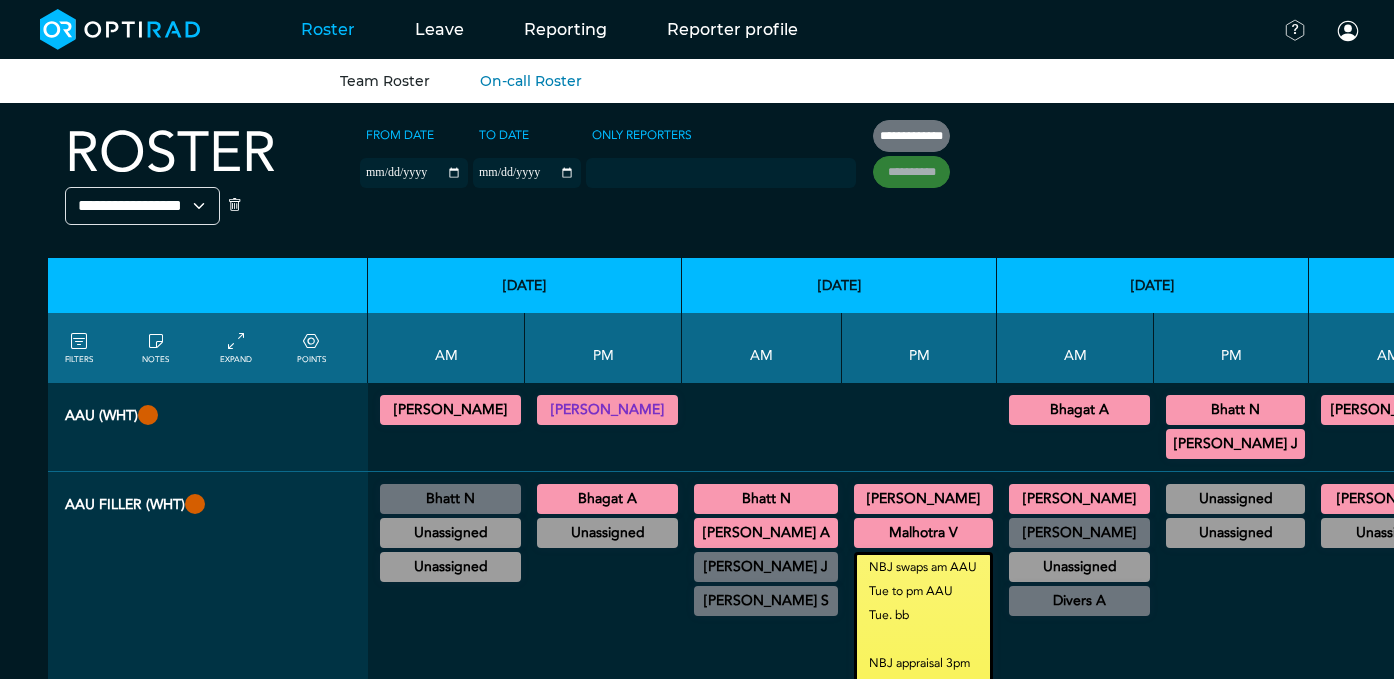 type on "**********" 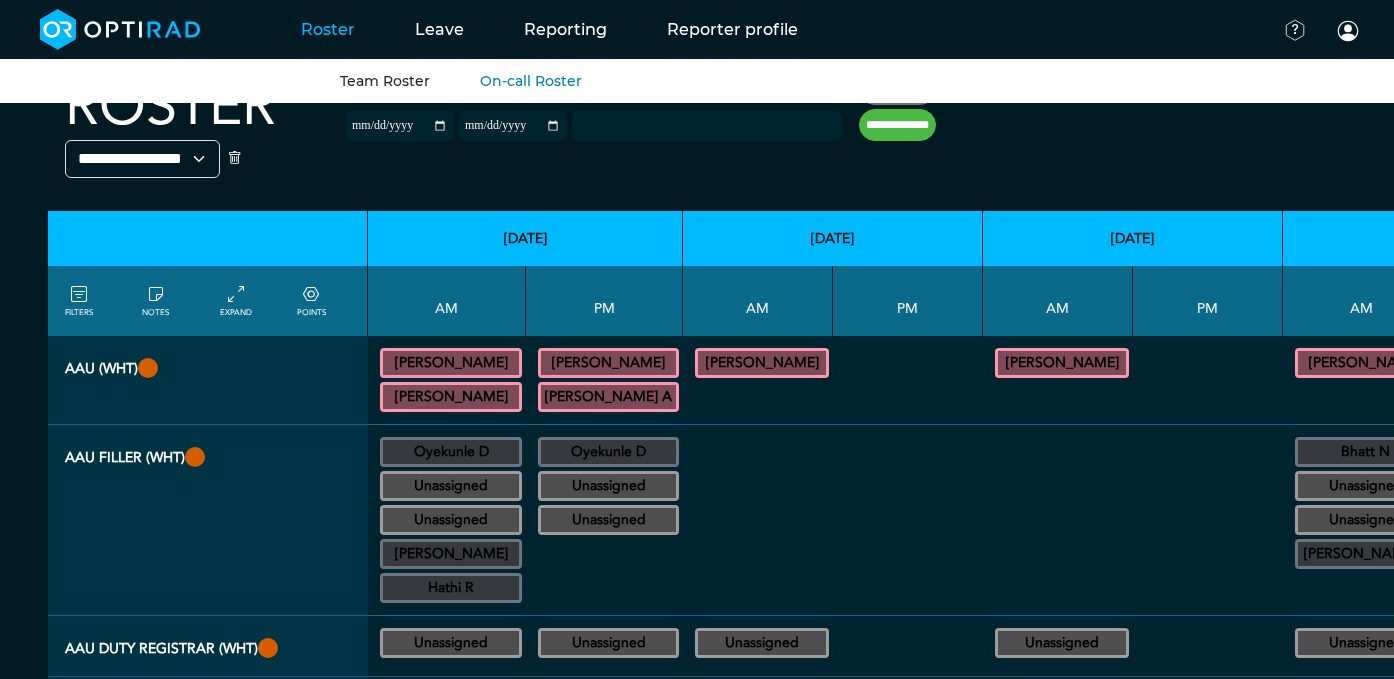 scroll, scrollTop: 0, scrollLeft: 0, axis: both 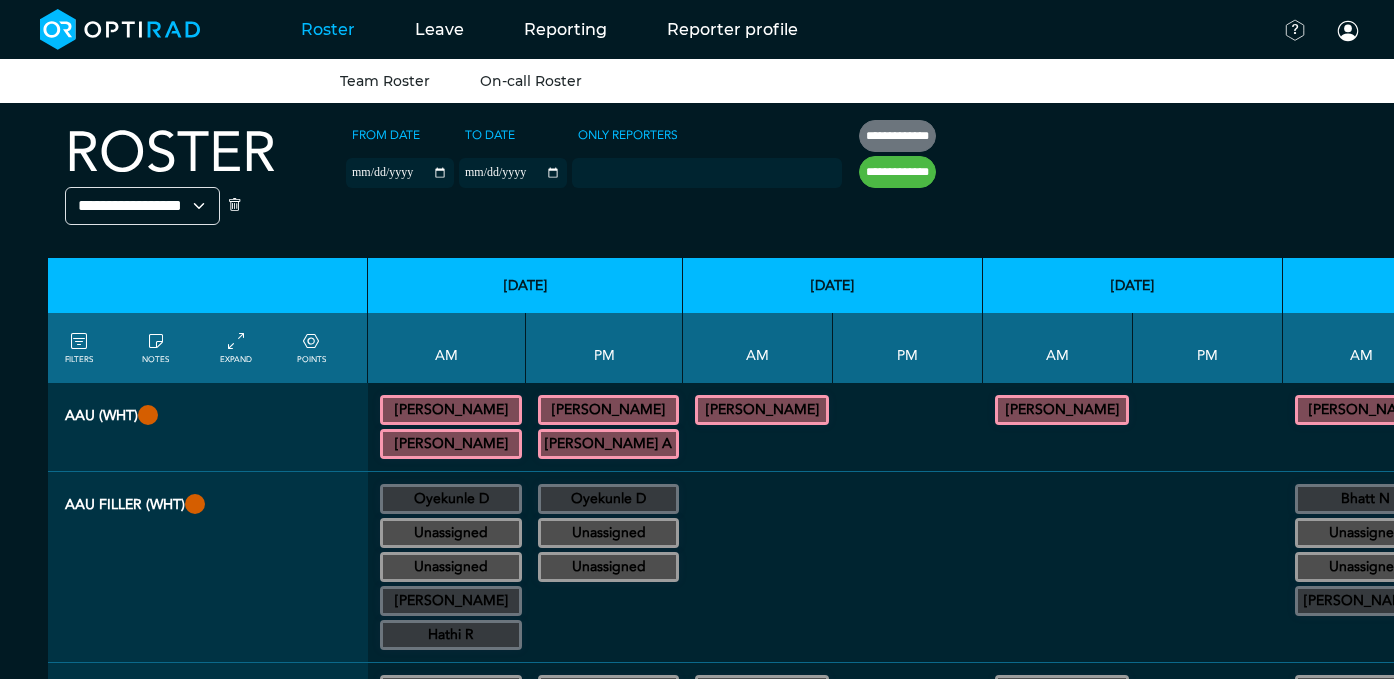 click on "On-call Roster" at bounding box center [531, 81] 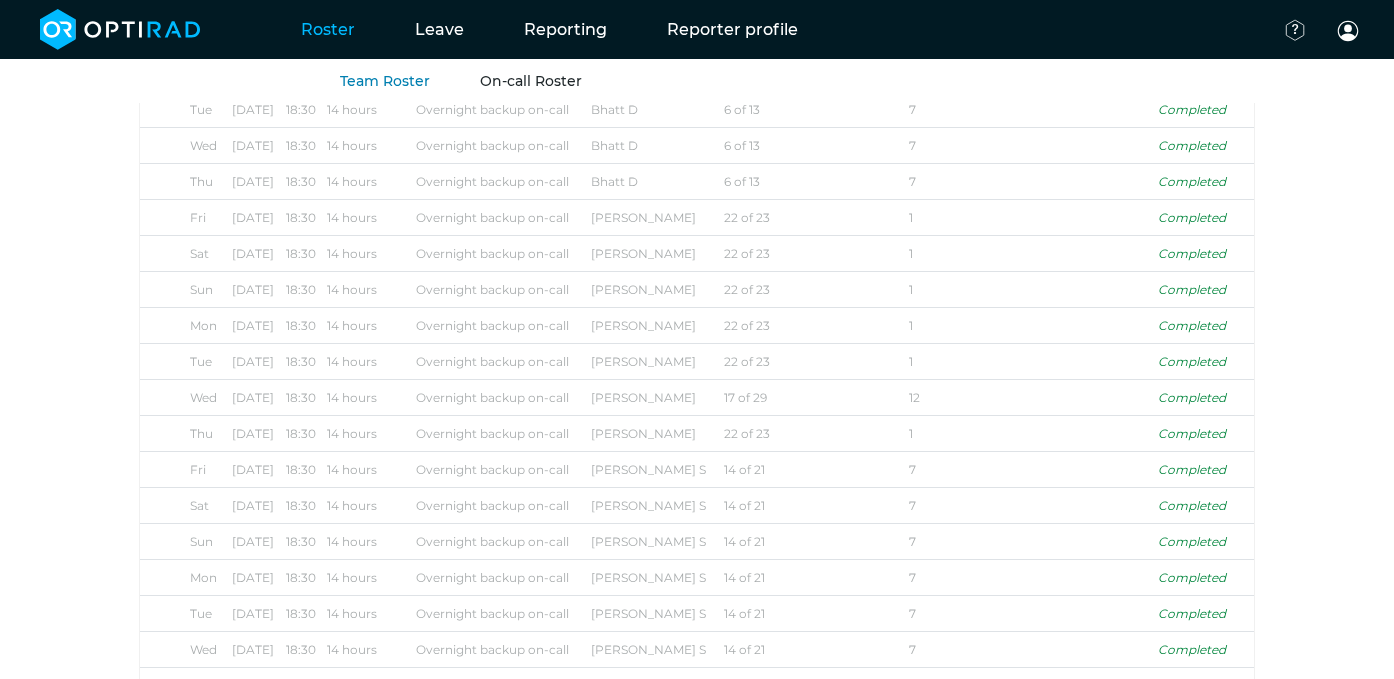 scroll, scrollTop: 5124, scrollLeft: 0, axis: vertical 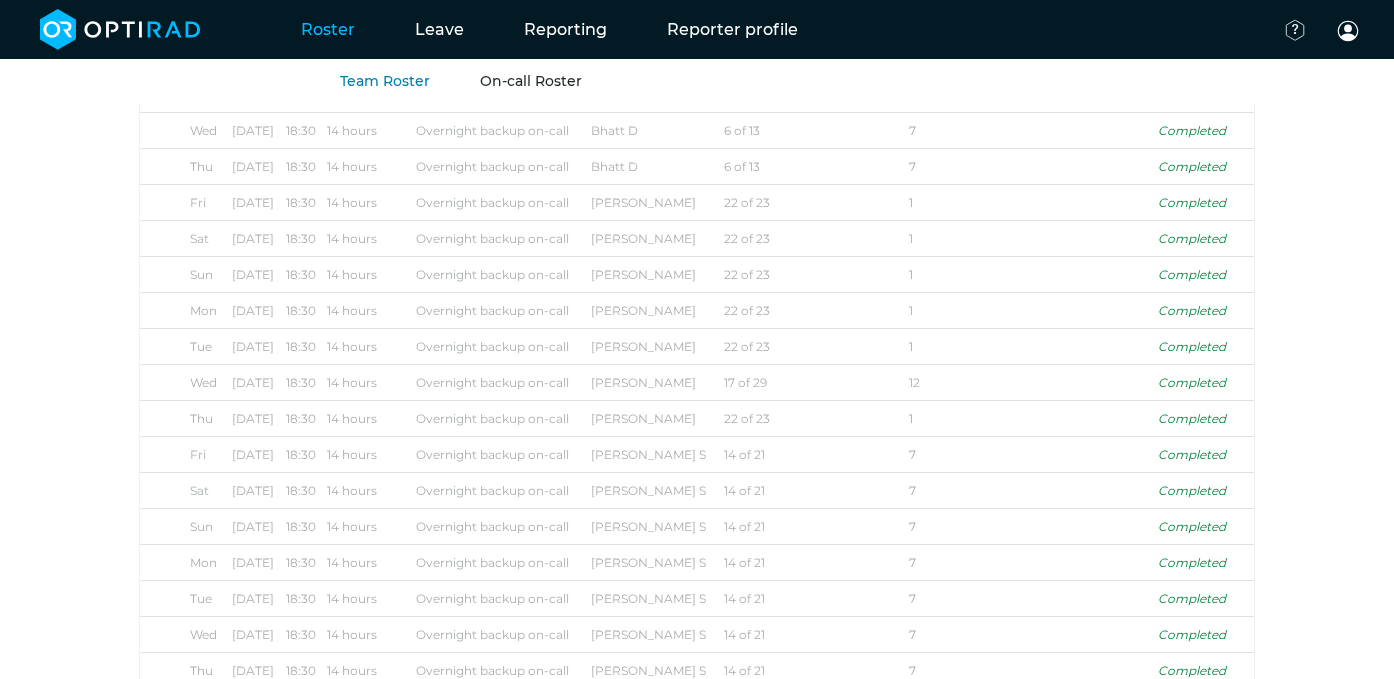 click on "On-call Roster" at bounding box center [531, 81] 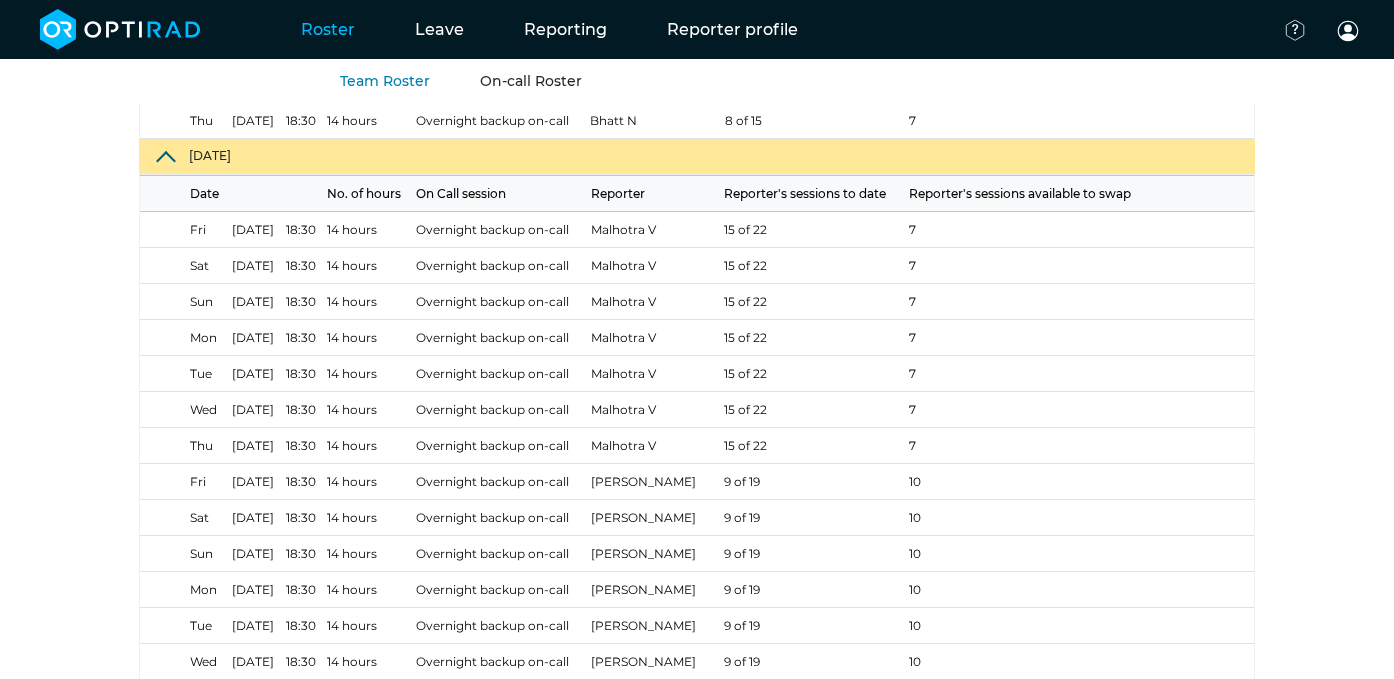 scroll, scrollTop: 11582, scrollLeft: 0, axis: vertical 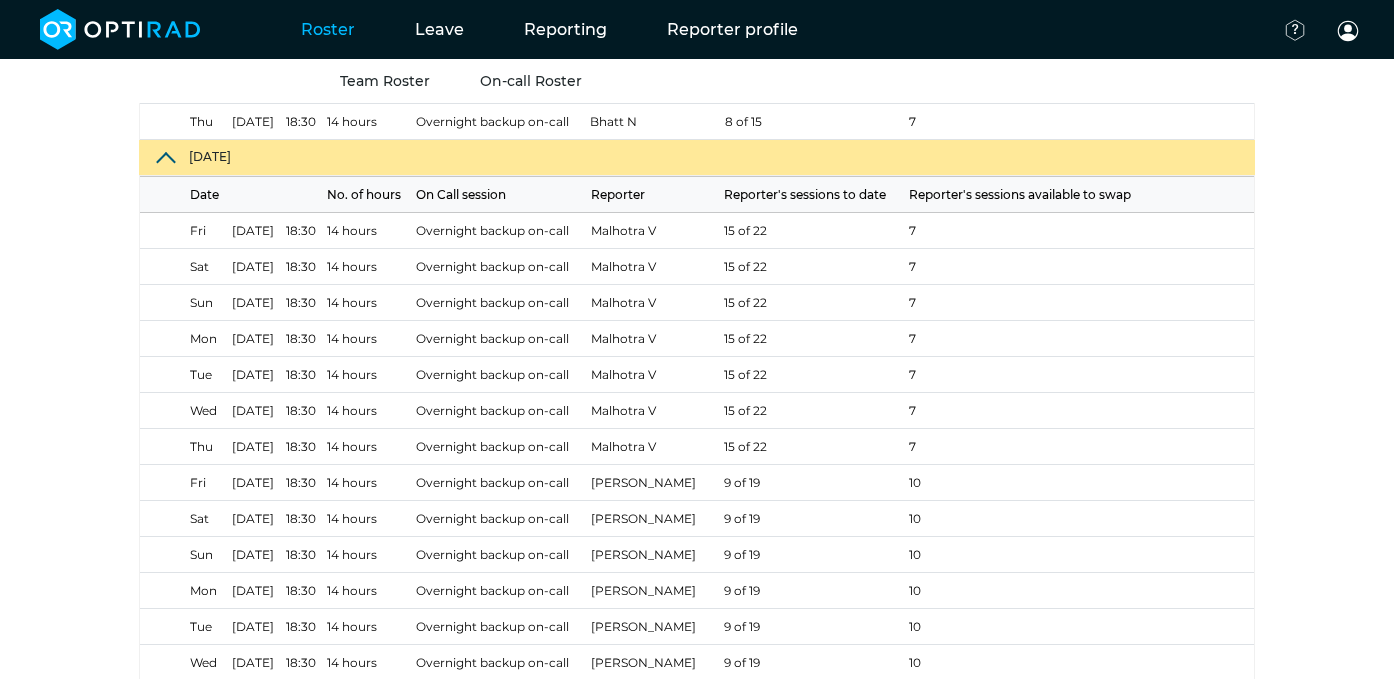 click on "Team Roster" at bounding box center (385, 81) 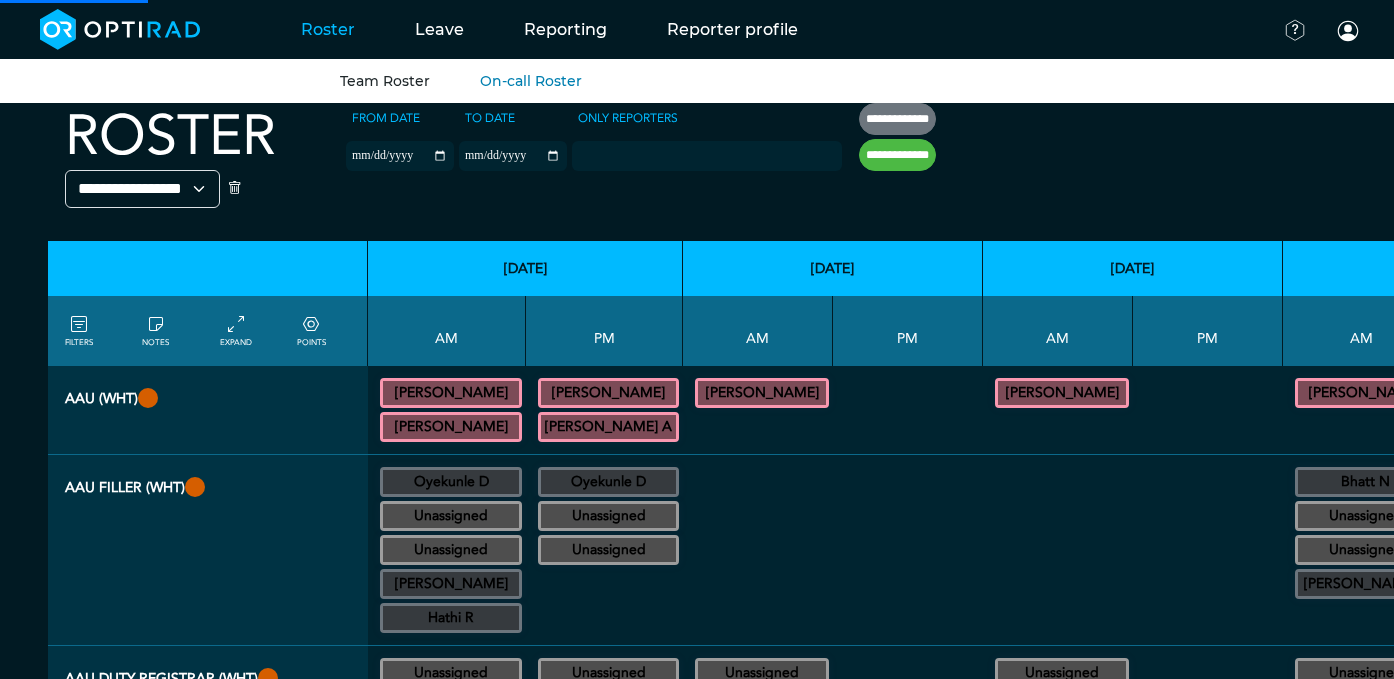 scroll, scrollTop: 0, scrollLeft: 0, axis: both 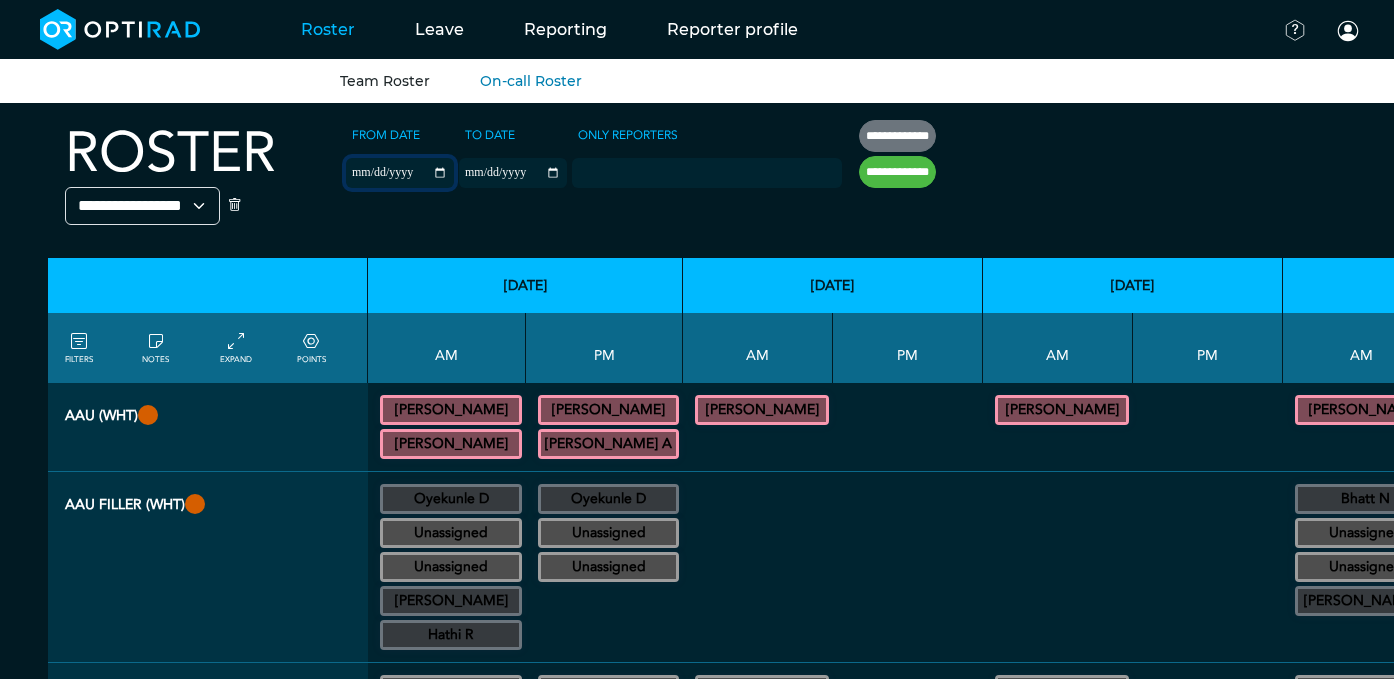 click on "**********" at bounding box center [400, 173] 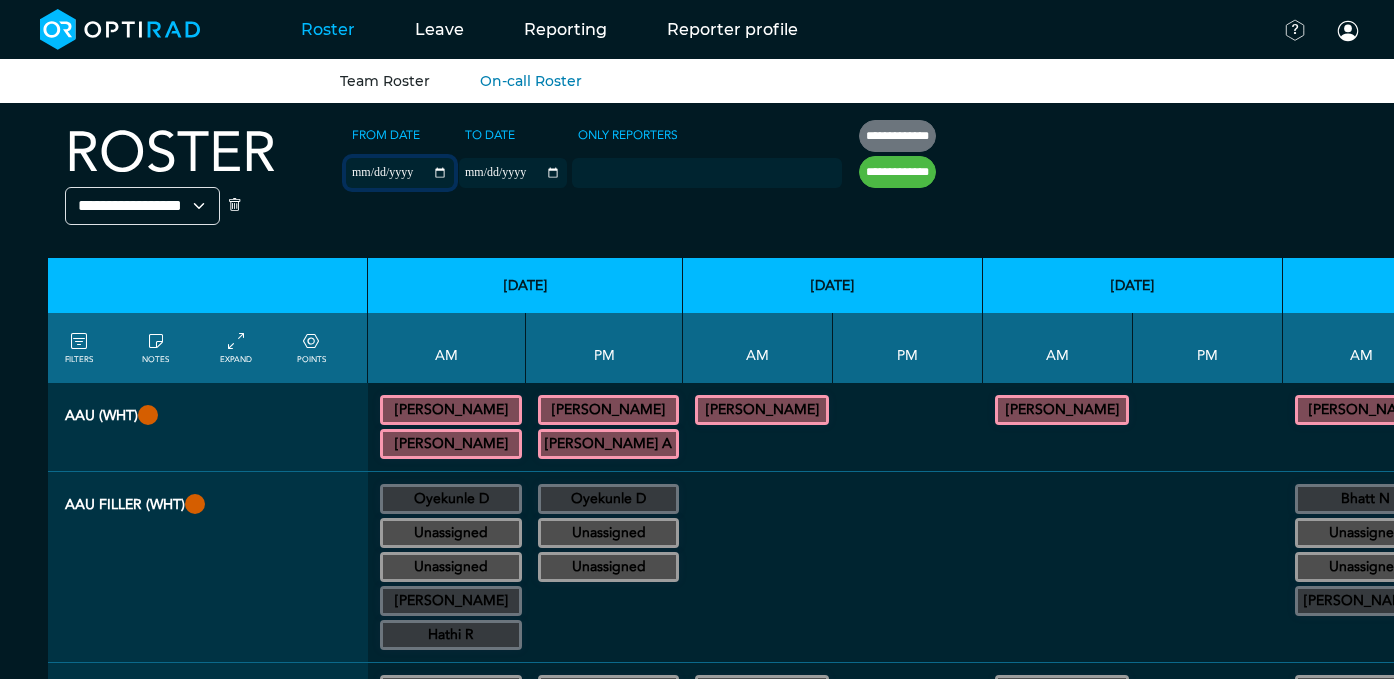 type on "**********" 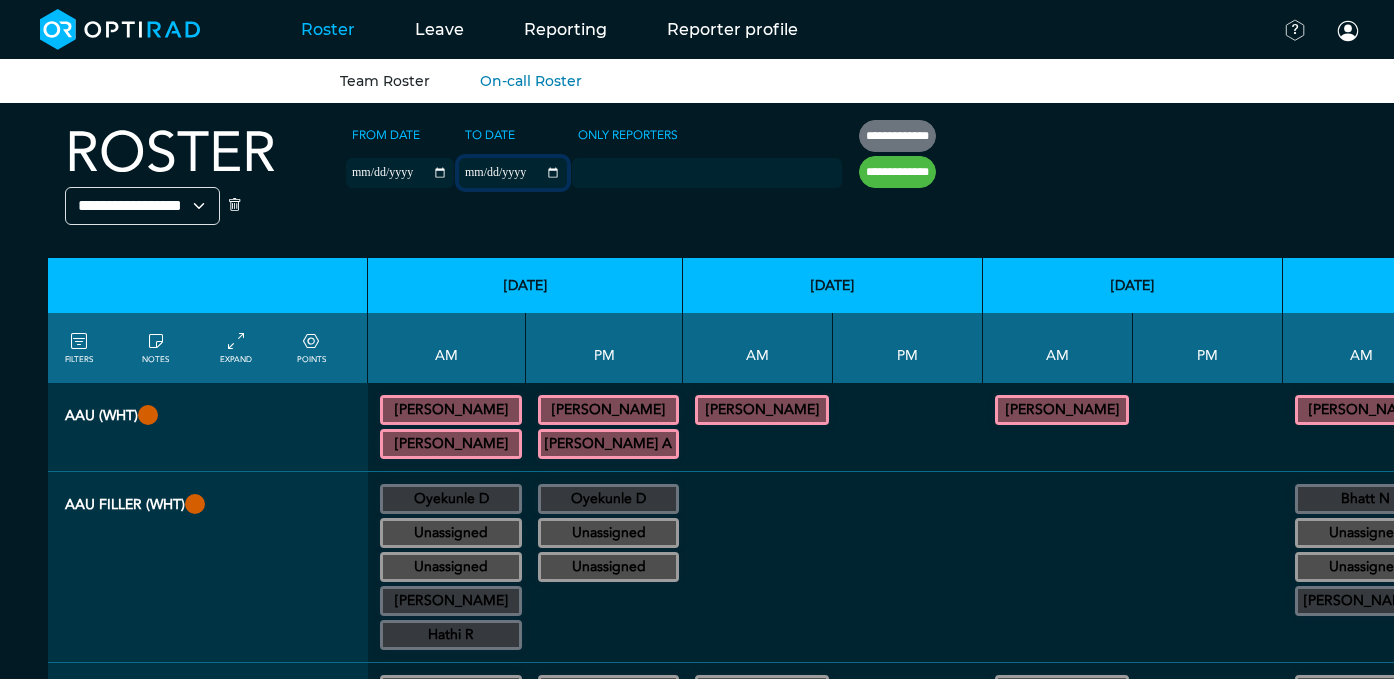 click on "**********" at bounding box center (513, 173) 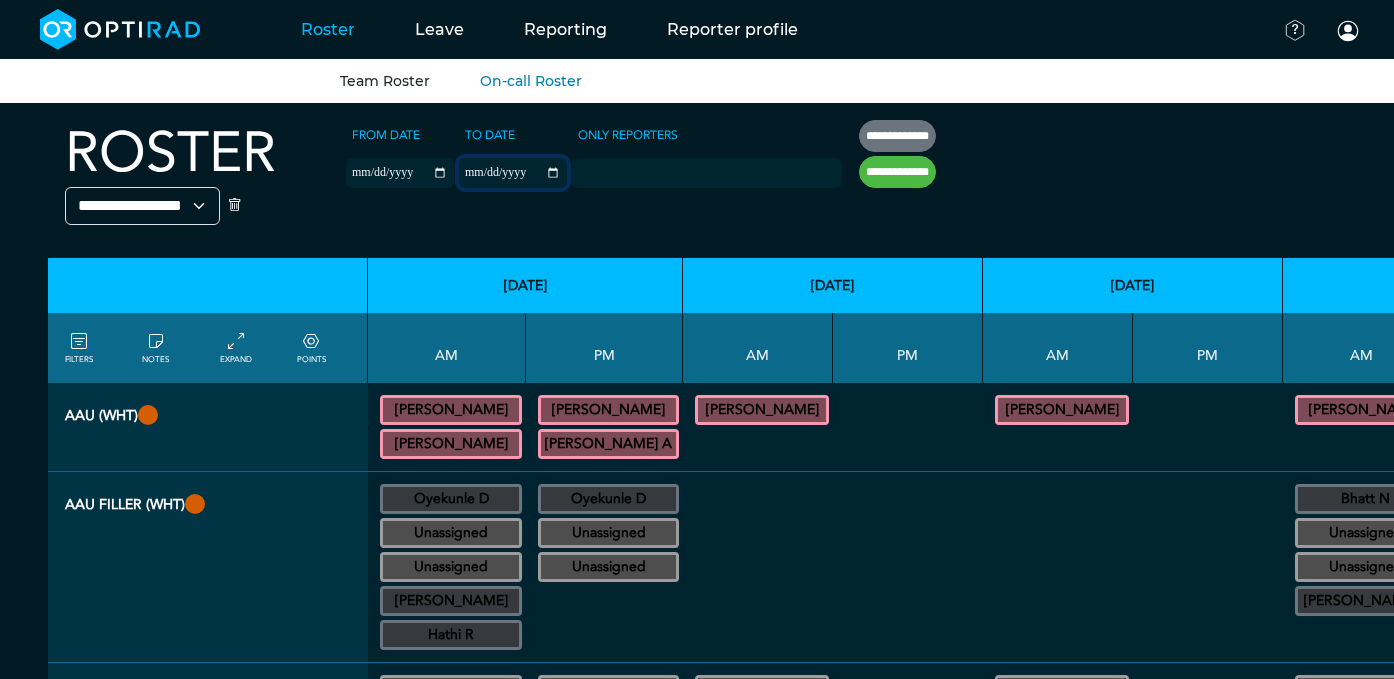 type on "**********" 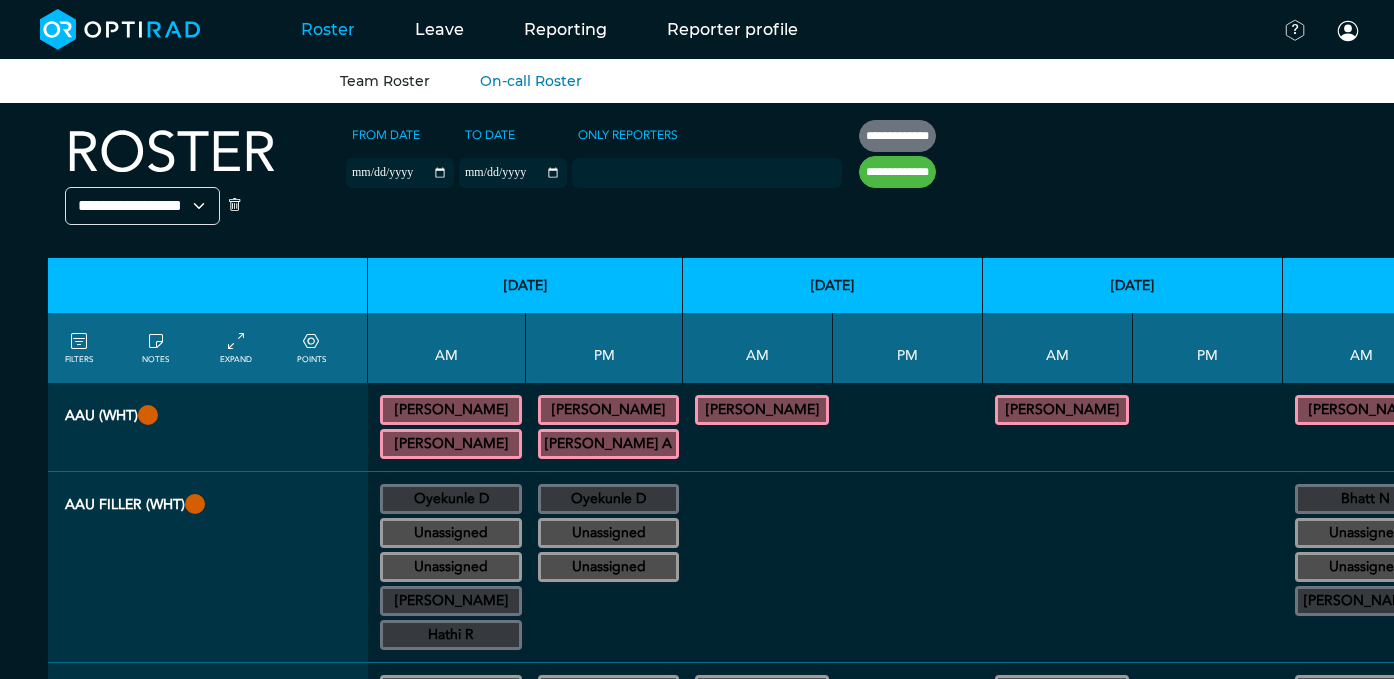 click on "**********" at bounding box center [897, 172] 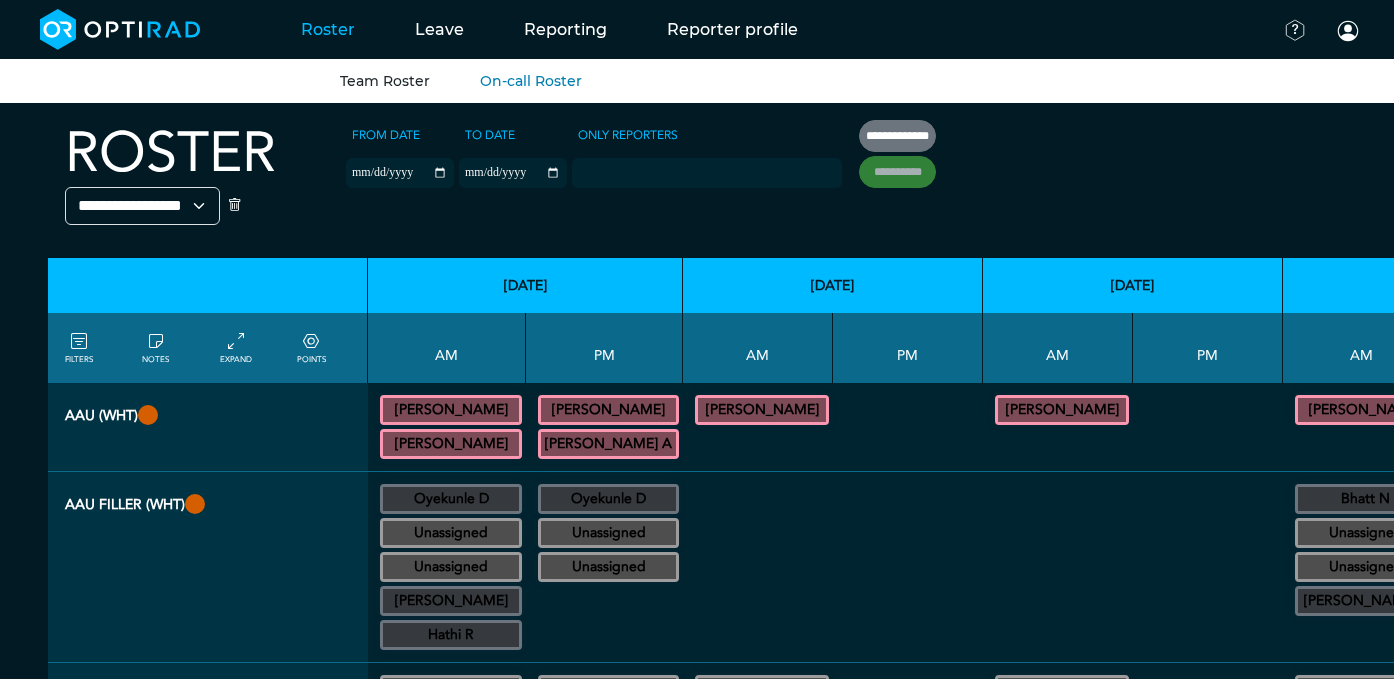 type on "**********" 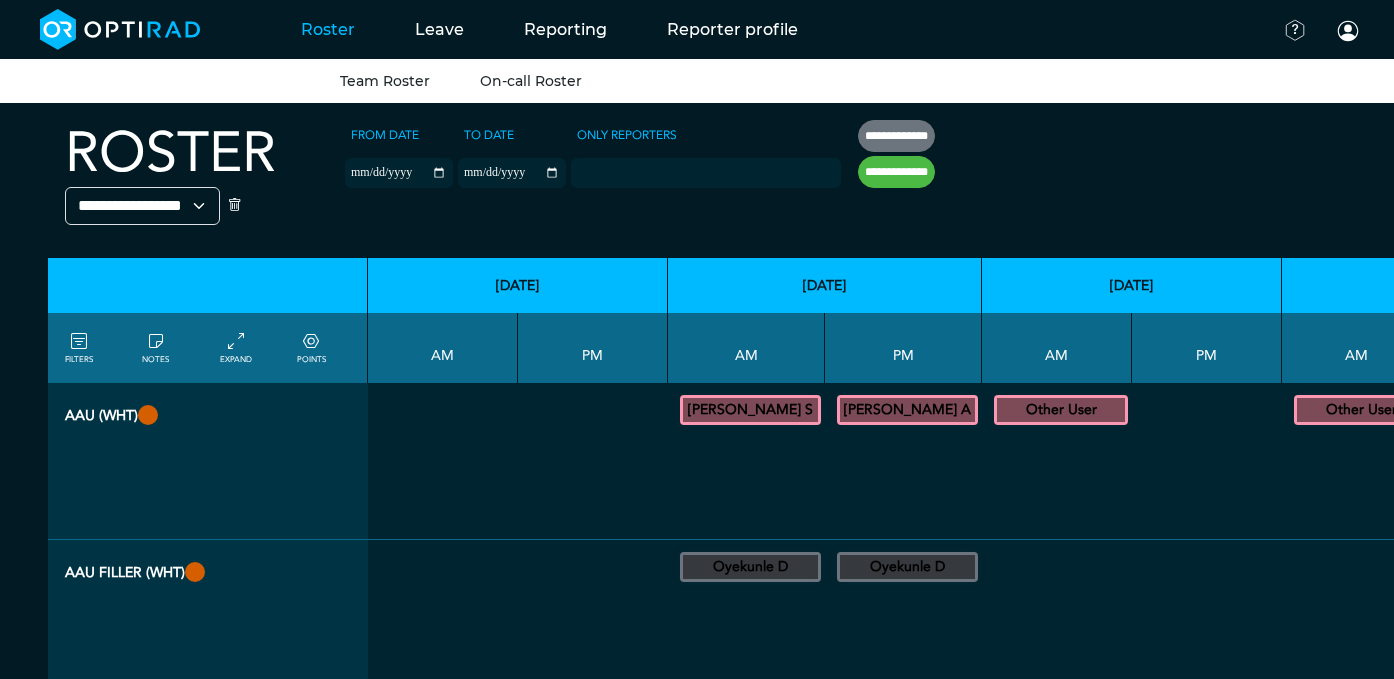click on "On-call Roster" at bounding box center (531, 81) 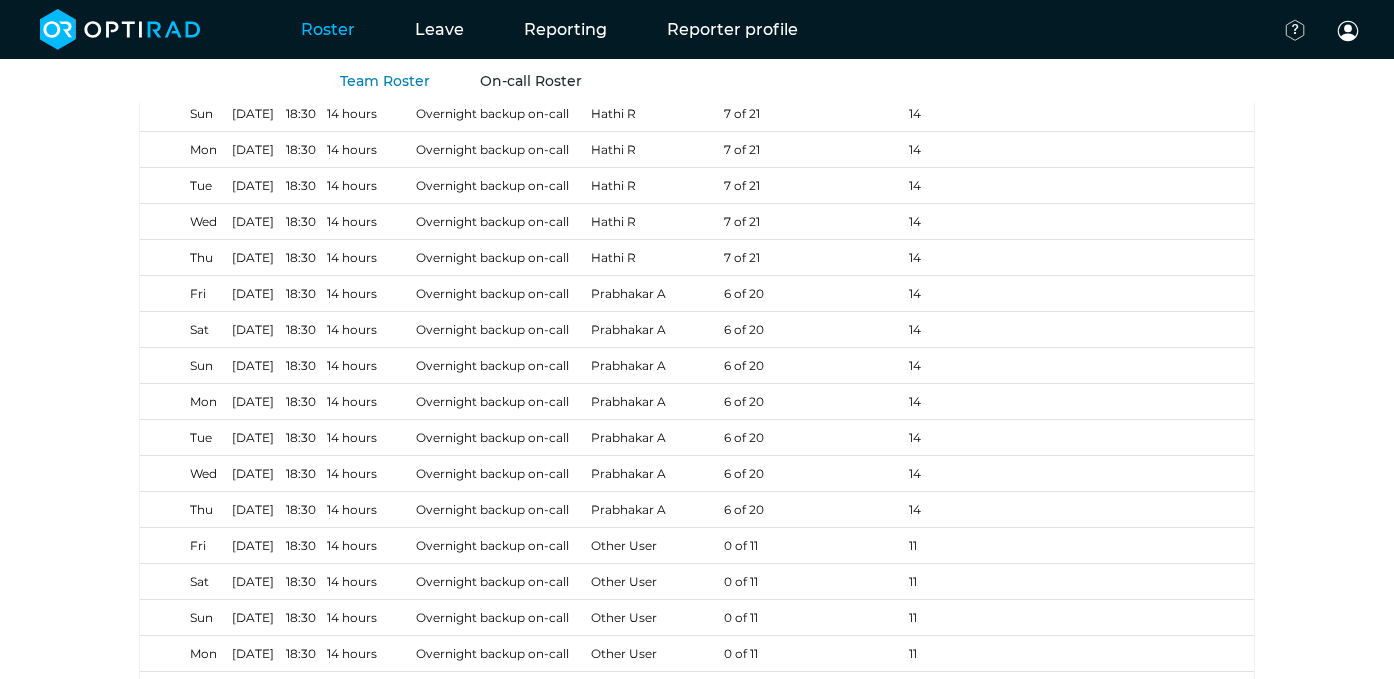 scroll, scrollTop: 13133, scrollLeft: 0, axis: vertical 